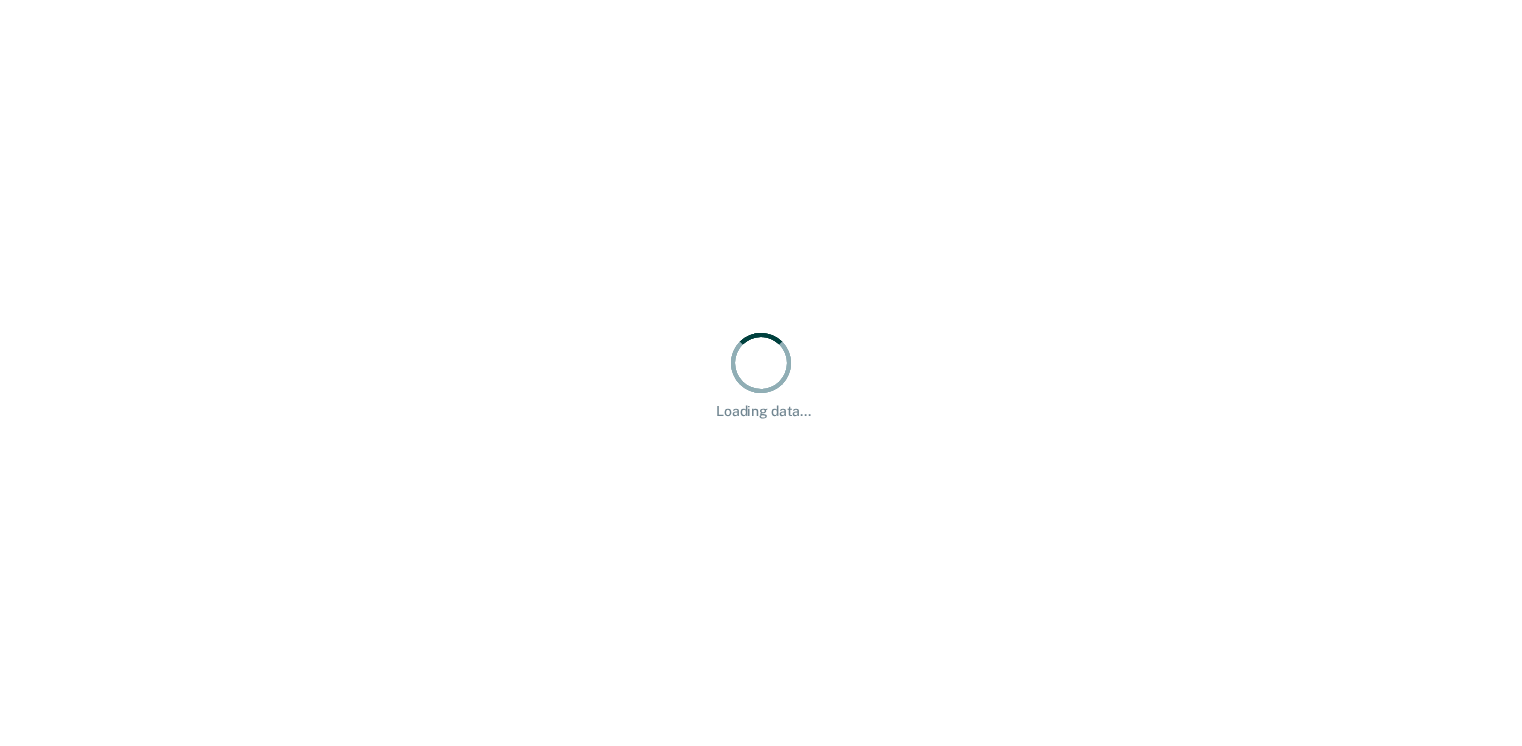 scroll, scrollTop: 0, scrollLeft: 0, axis: both 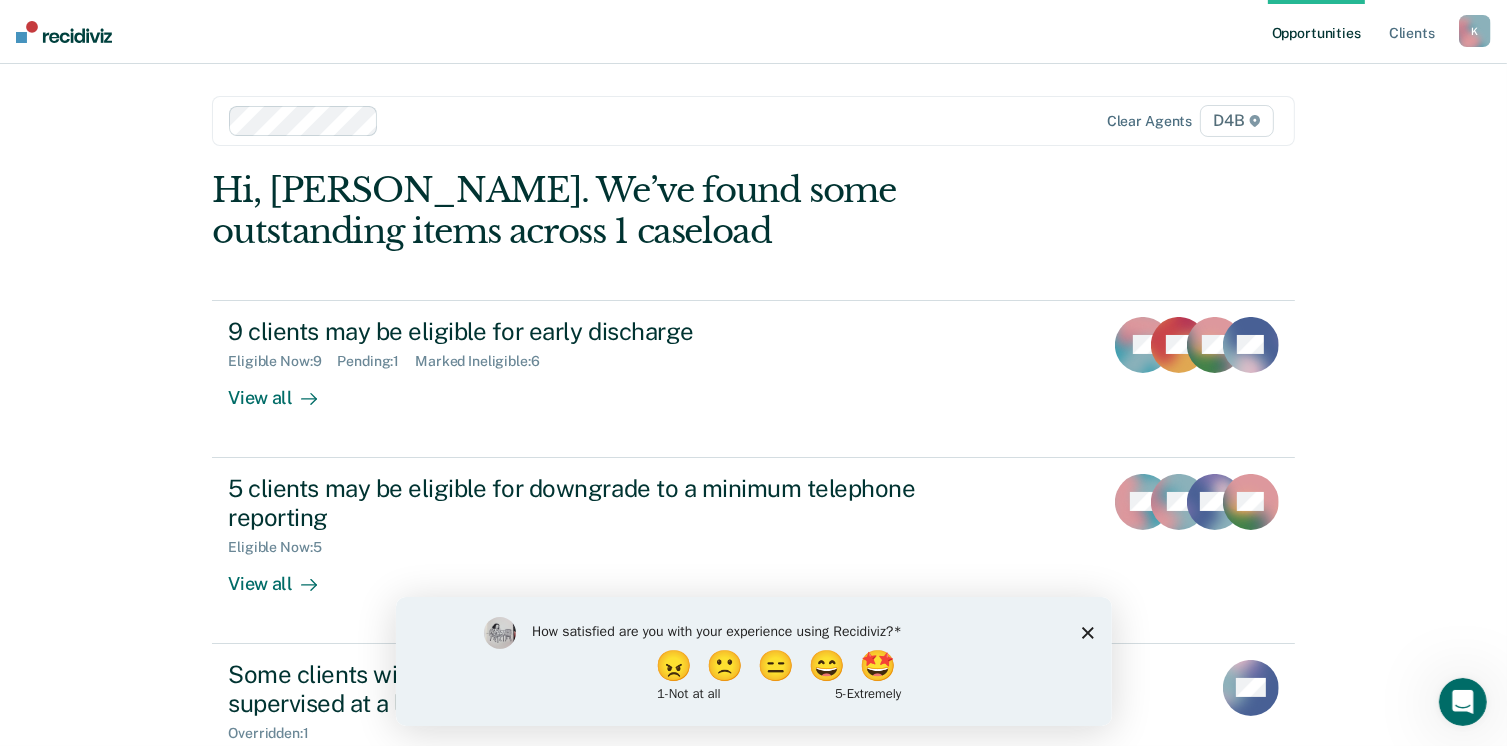 click 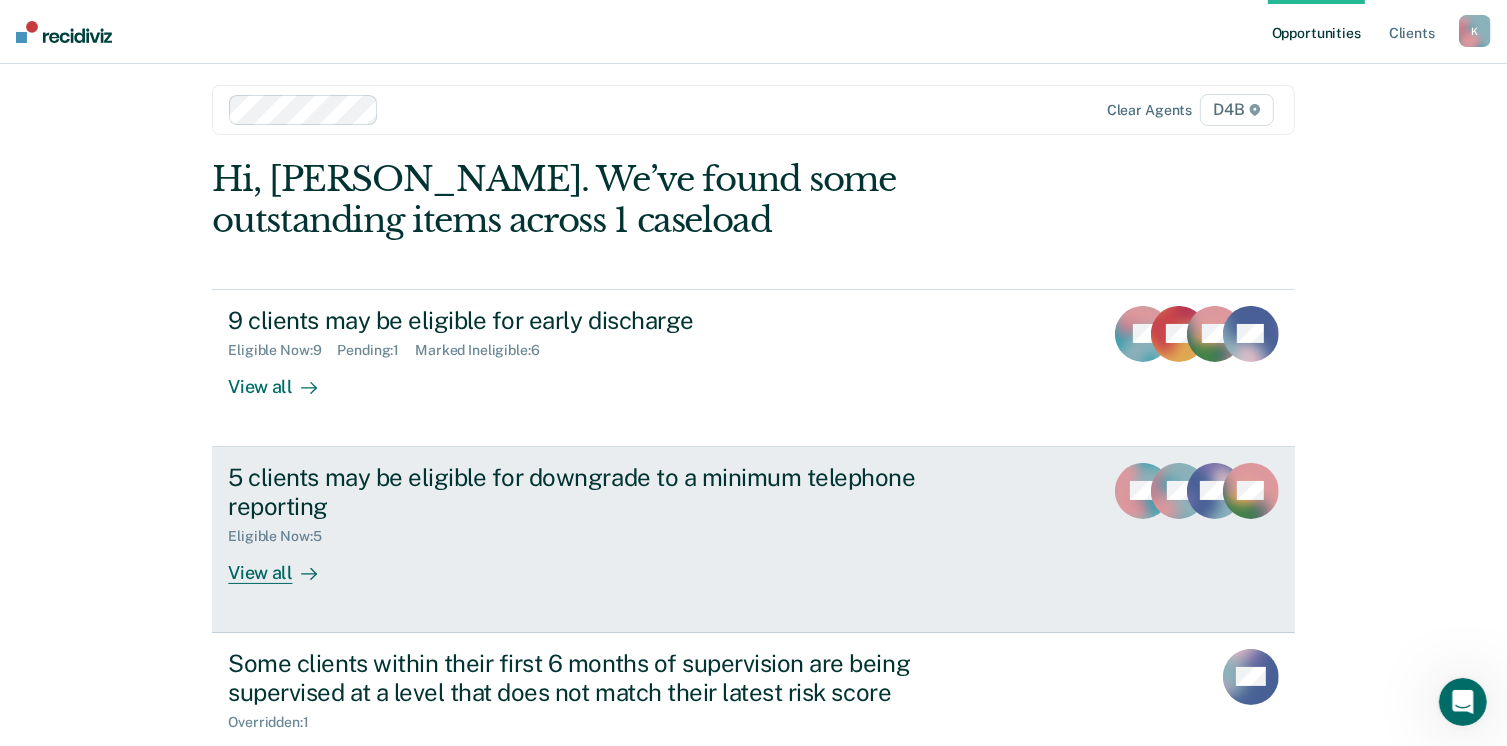 scroll, scrollTop: 82, scrollLeft: 0, axis: vertical 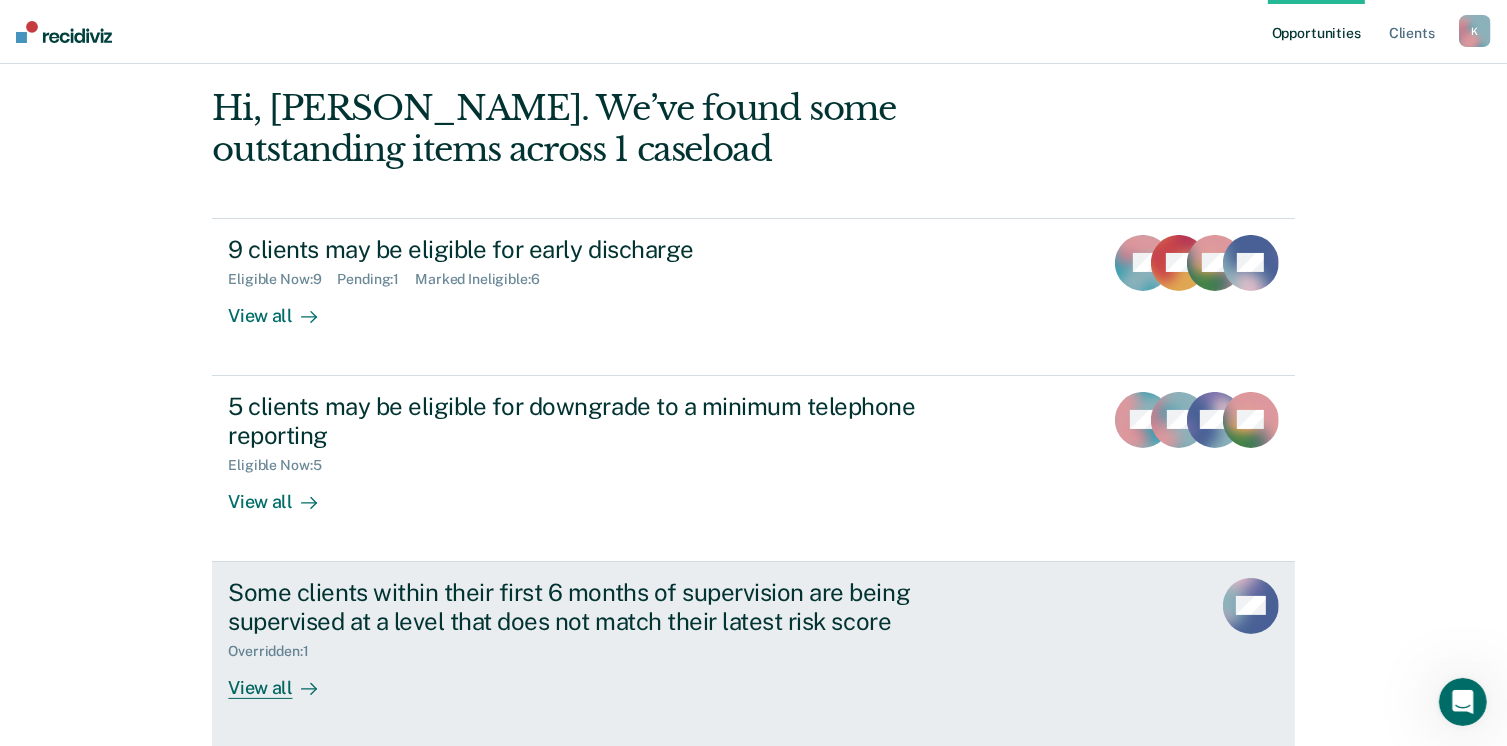 click on "Some clients within their first 6 months of supervision are being supervised at a level that does not match their latest risk score Overridden :  1 View all" at bounding box center [603, 638] 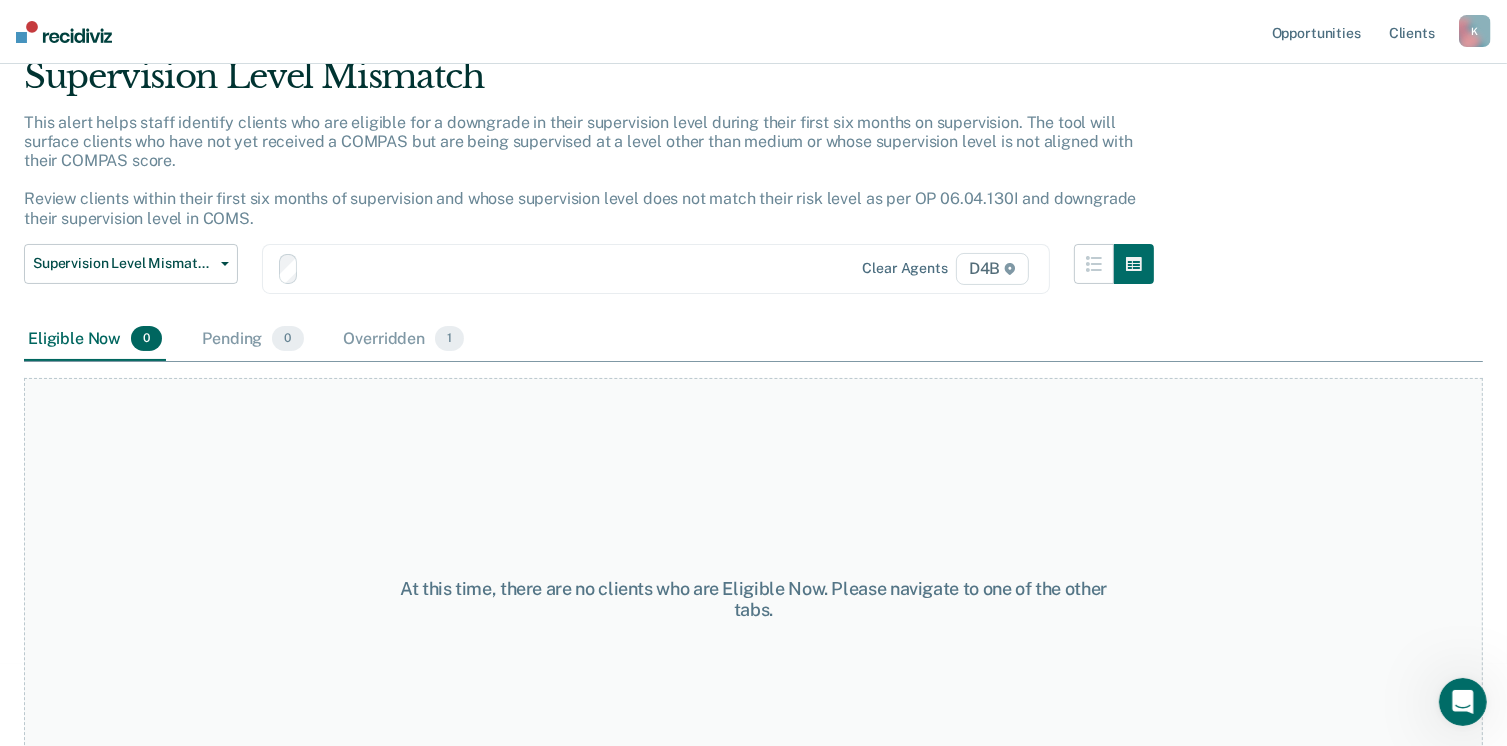 scroll, scrollTop: 0, scrollLeft: 0, axis: both 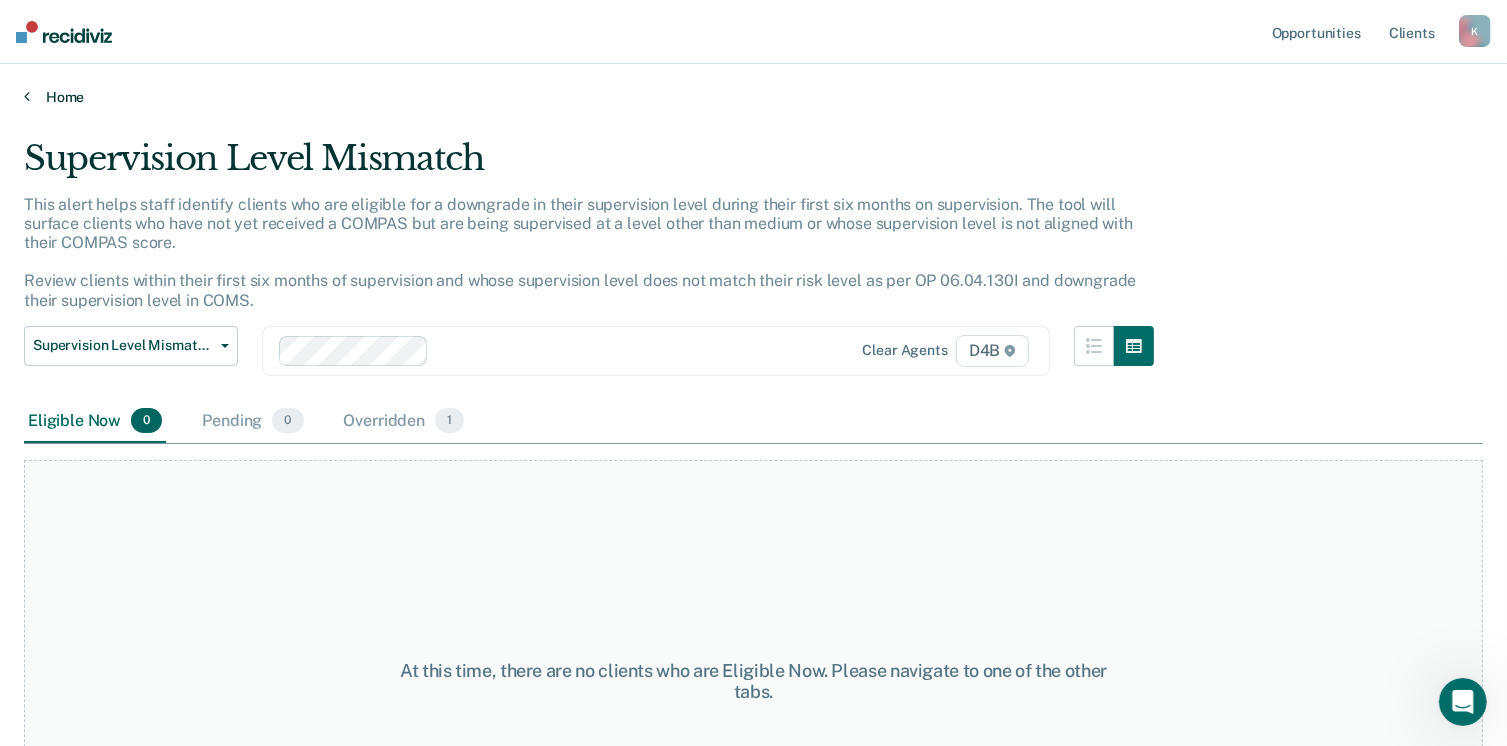 click on "Home" at bounding box center (753, 97) 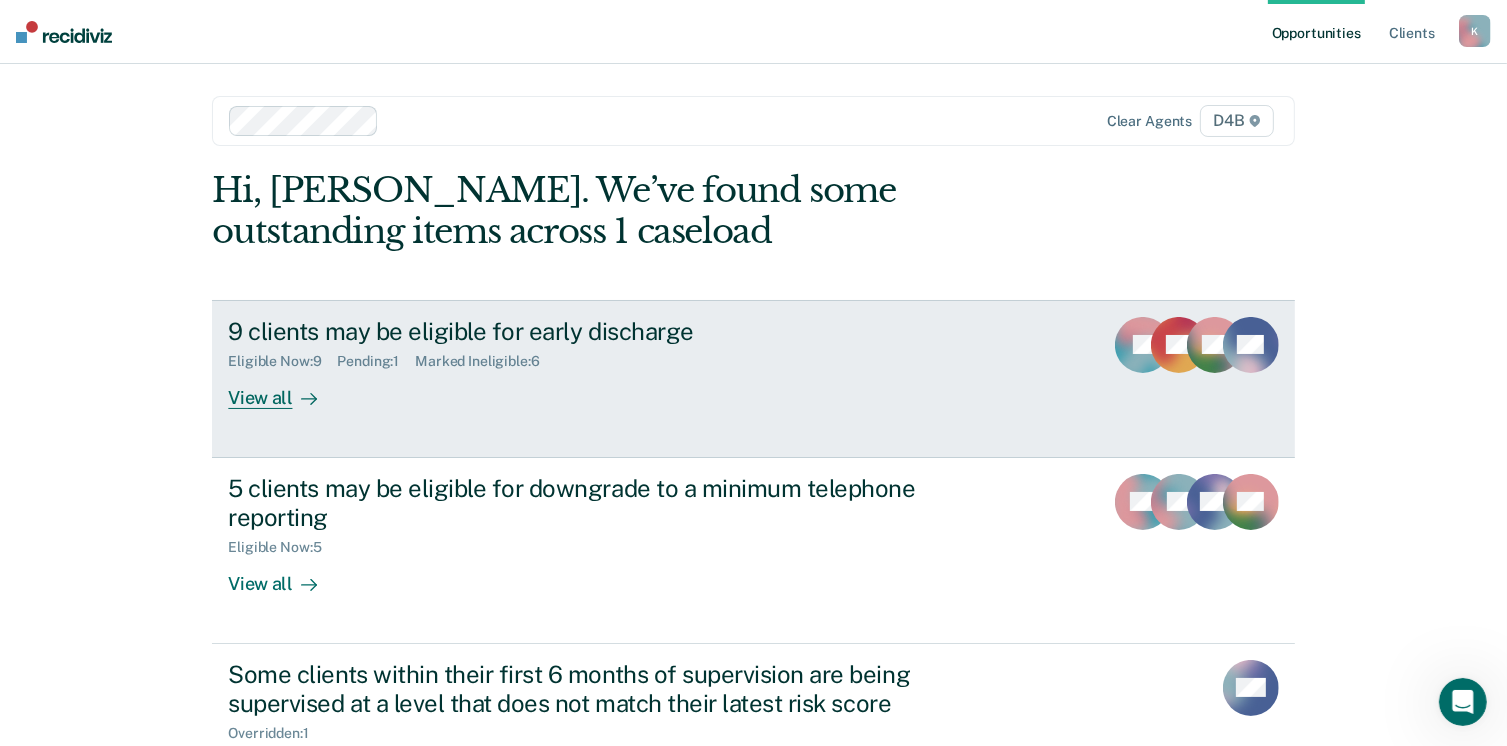 click on "9 clients may be eligible for early discharge Eligible Now :  9 Pending :  1 Marked Ineligible :  6 View all   JV AP KP + 6" at bounding box center (753, 379) 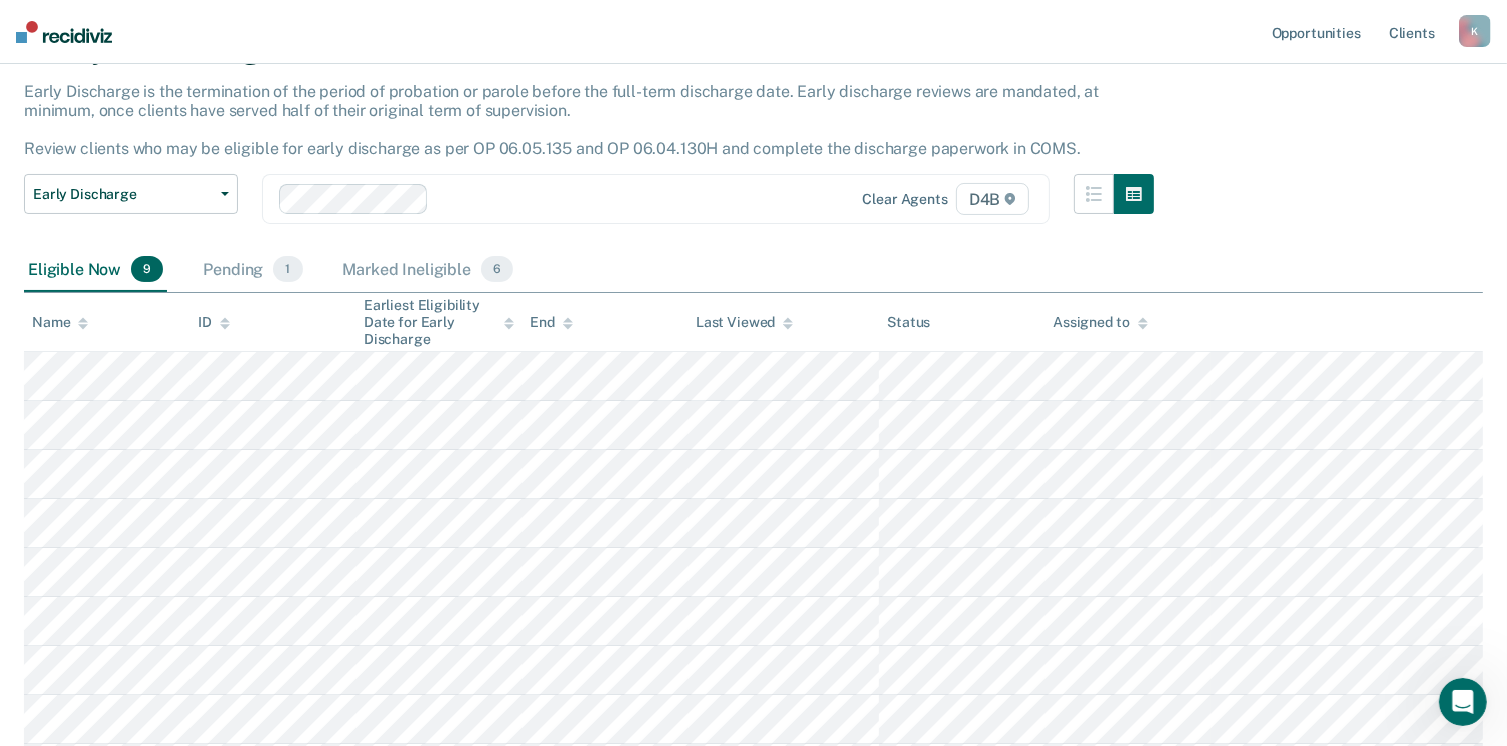 scroll, scrollTop: 200, scrollLeft: 0, axis: vertical 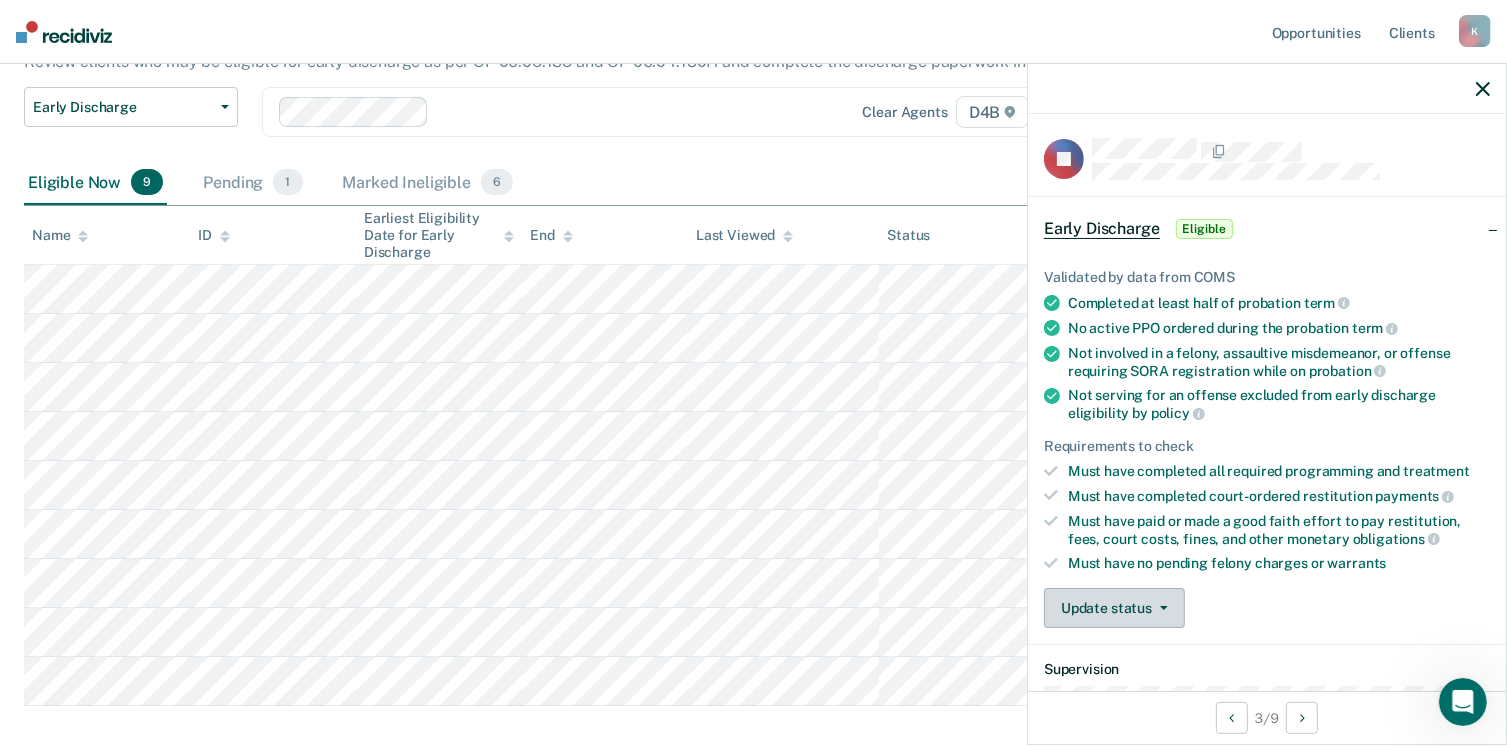 click on "Update status" at bounding box center [1114, 608] 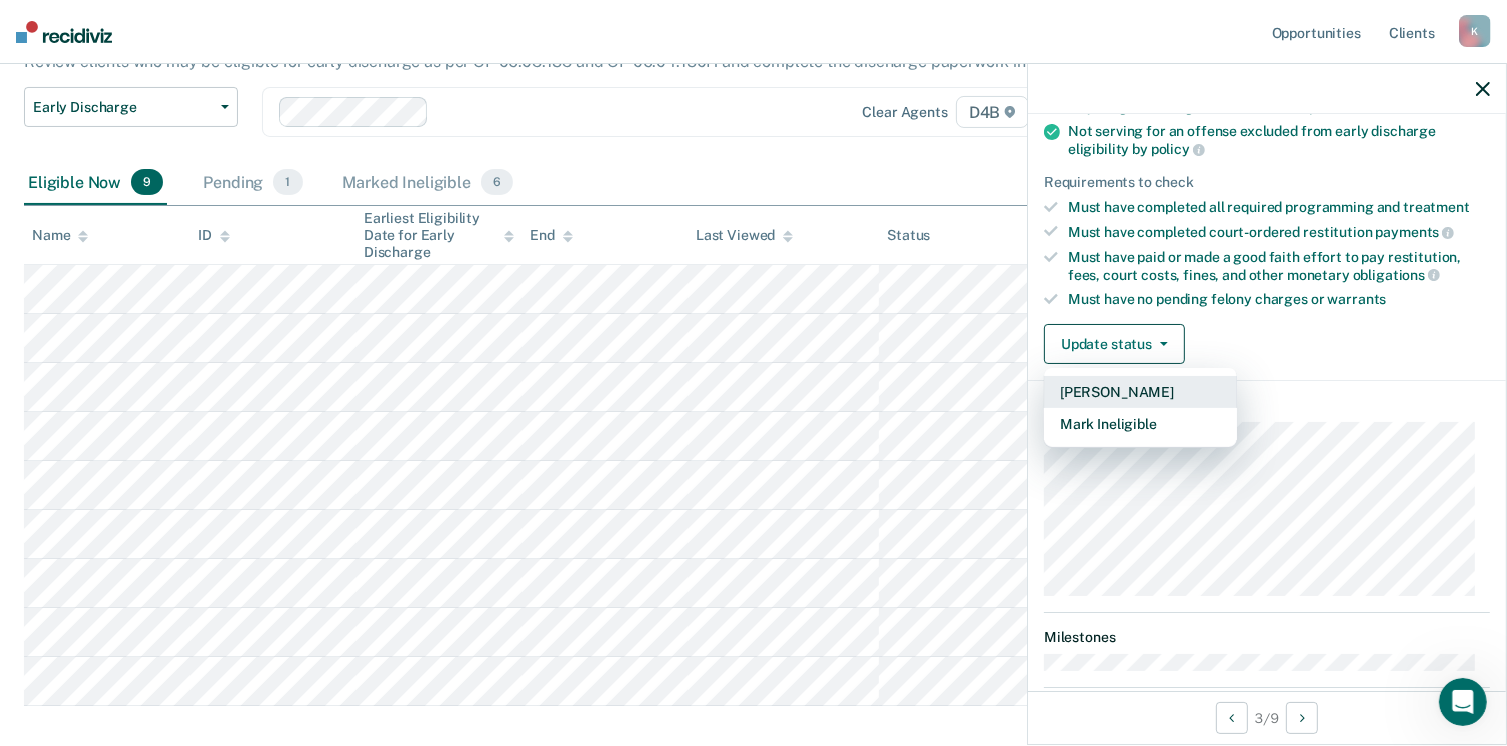 scroll, scrollTop: 300, scrollLeft: 0, axis: vertical 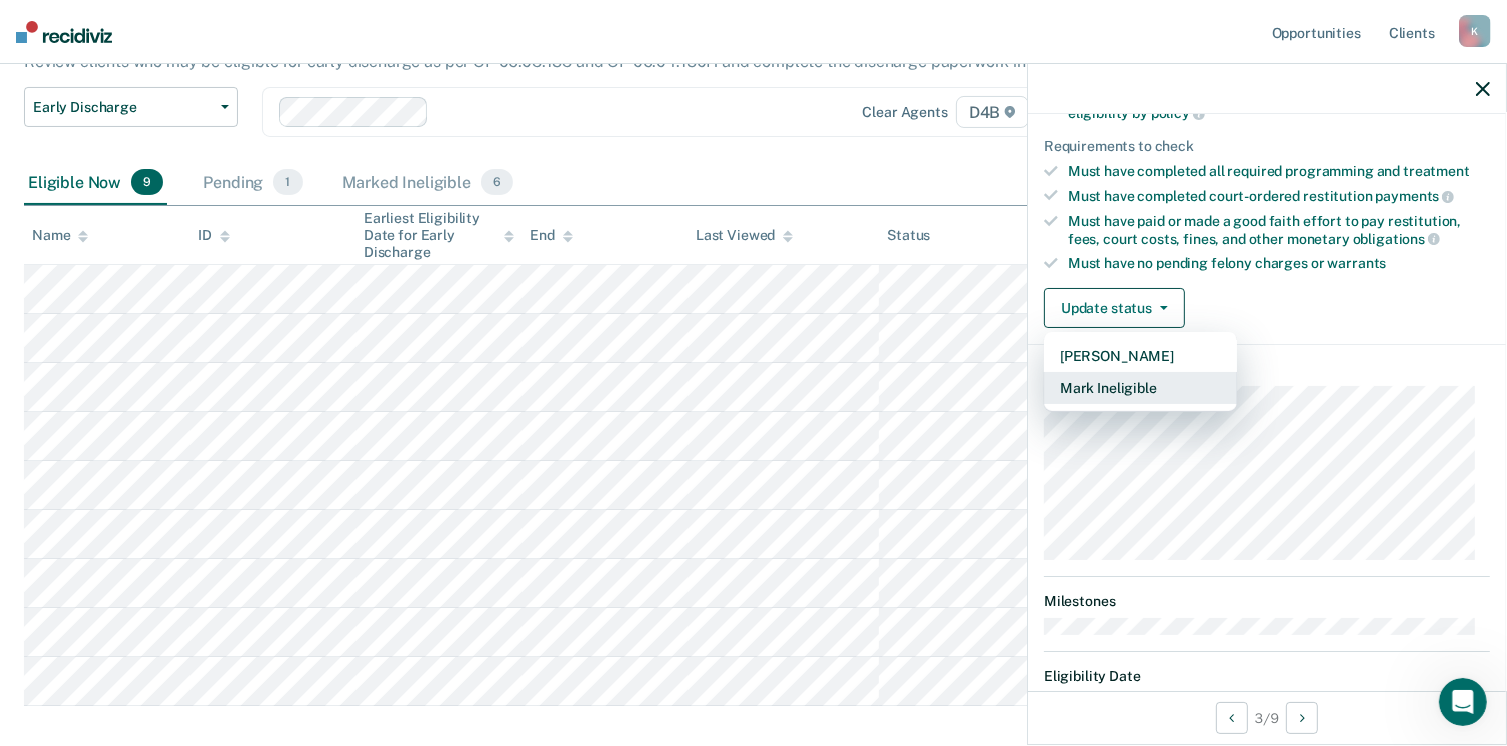 click on "Mark Ineligible" at bounding box center [1140, 388] 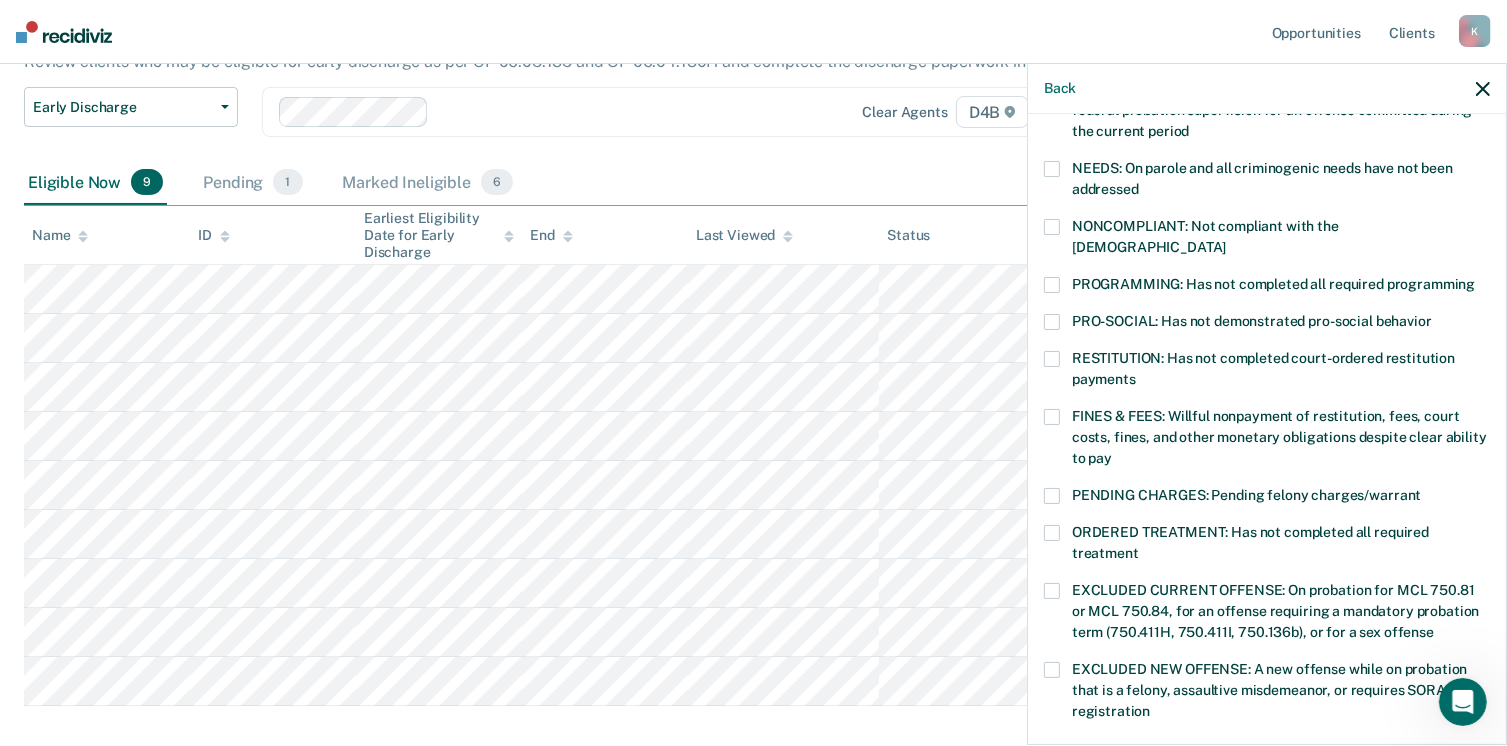 click on "RESTITUTION: Has not completed court-ordered restitution payments" at bounding box center [1263, 368] 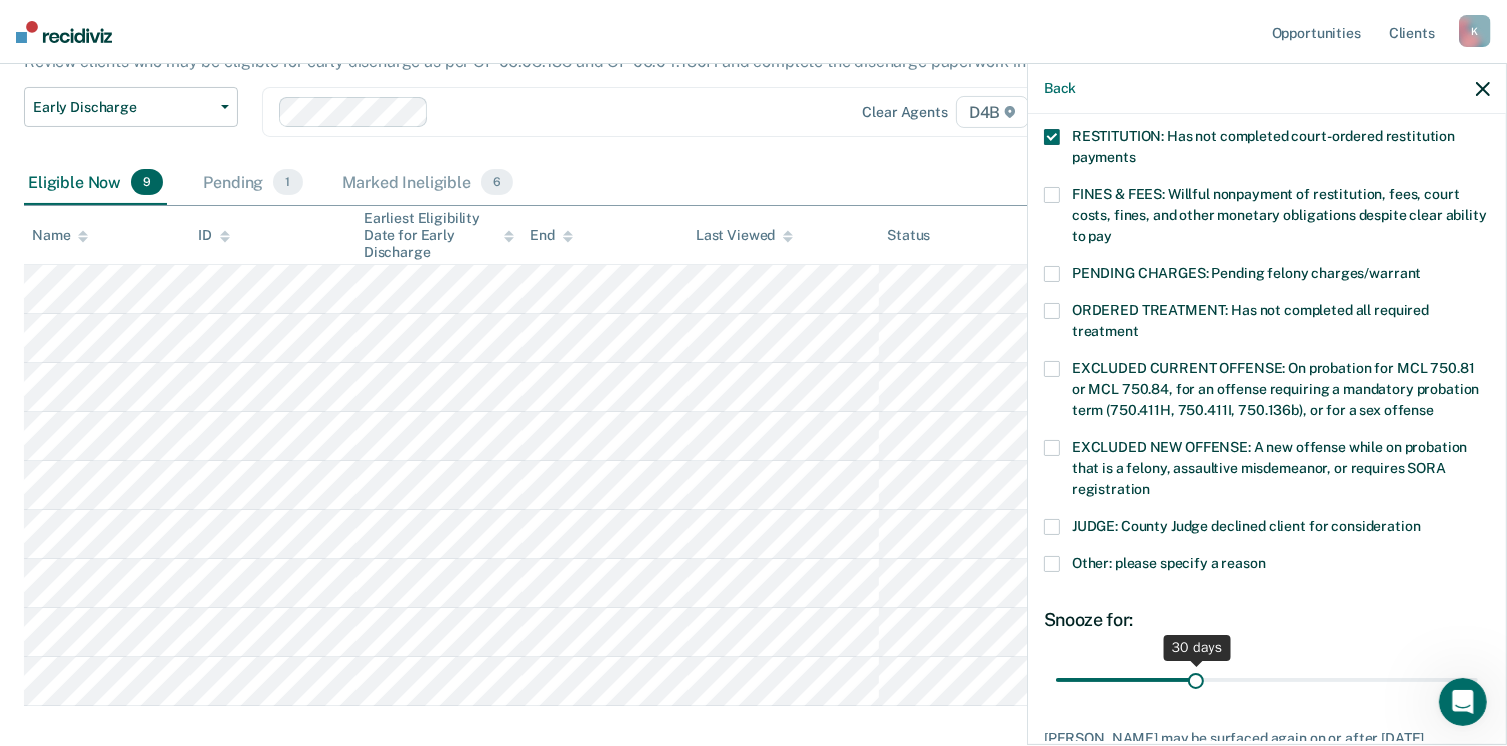scroll, scrollTop: 630, scrollLeft: 0, axis: vertical 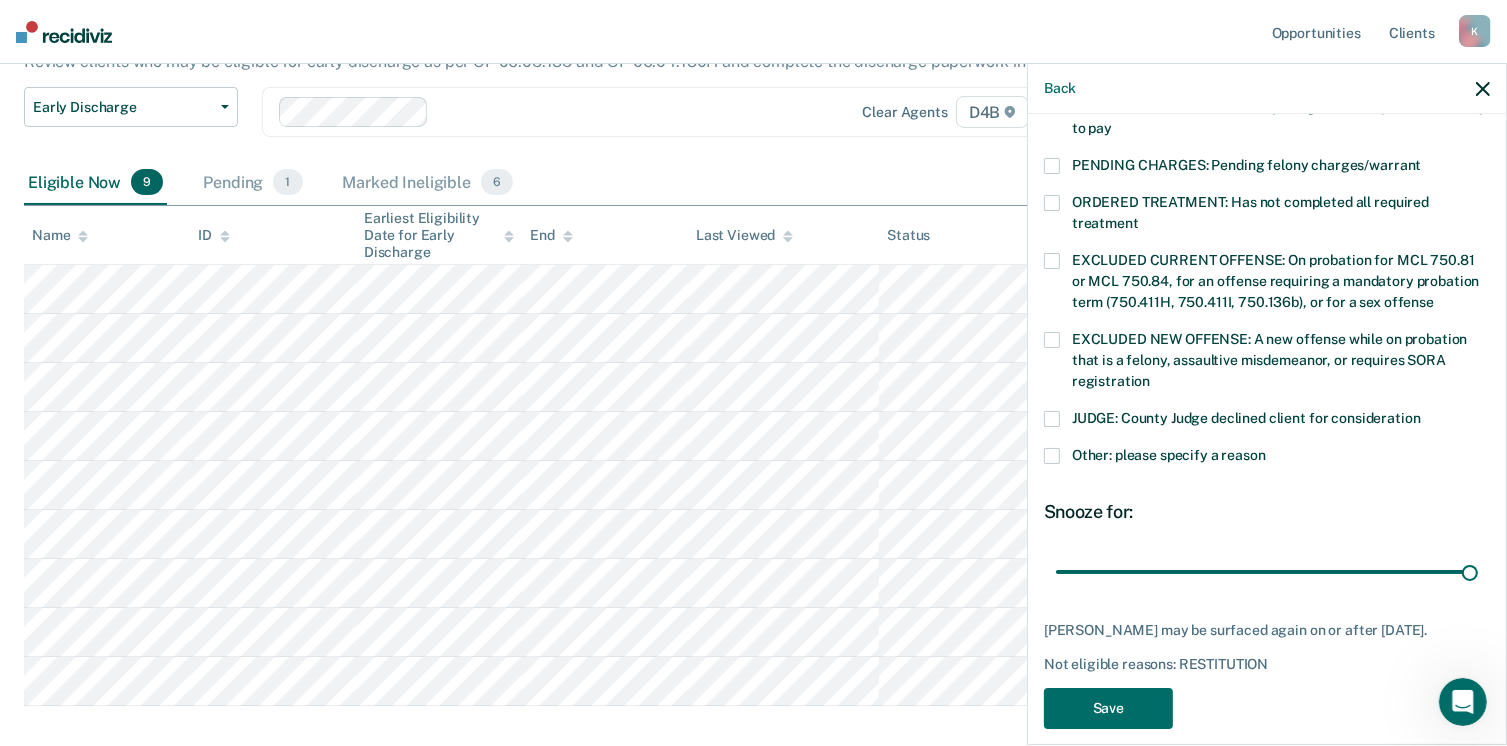 drag, startPoint x: 1196, startPoint y: 550, endPoint x: 1514, endPoint y: 528, distance: 318.7601 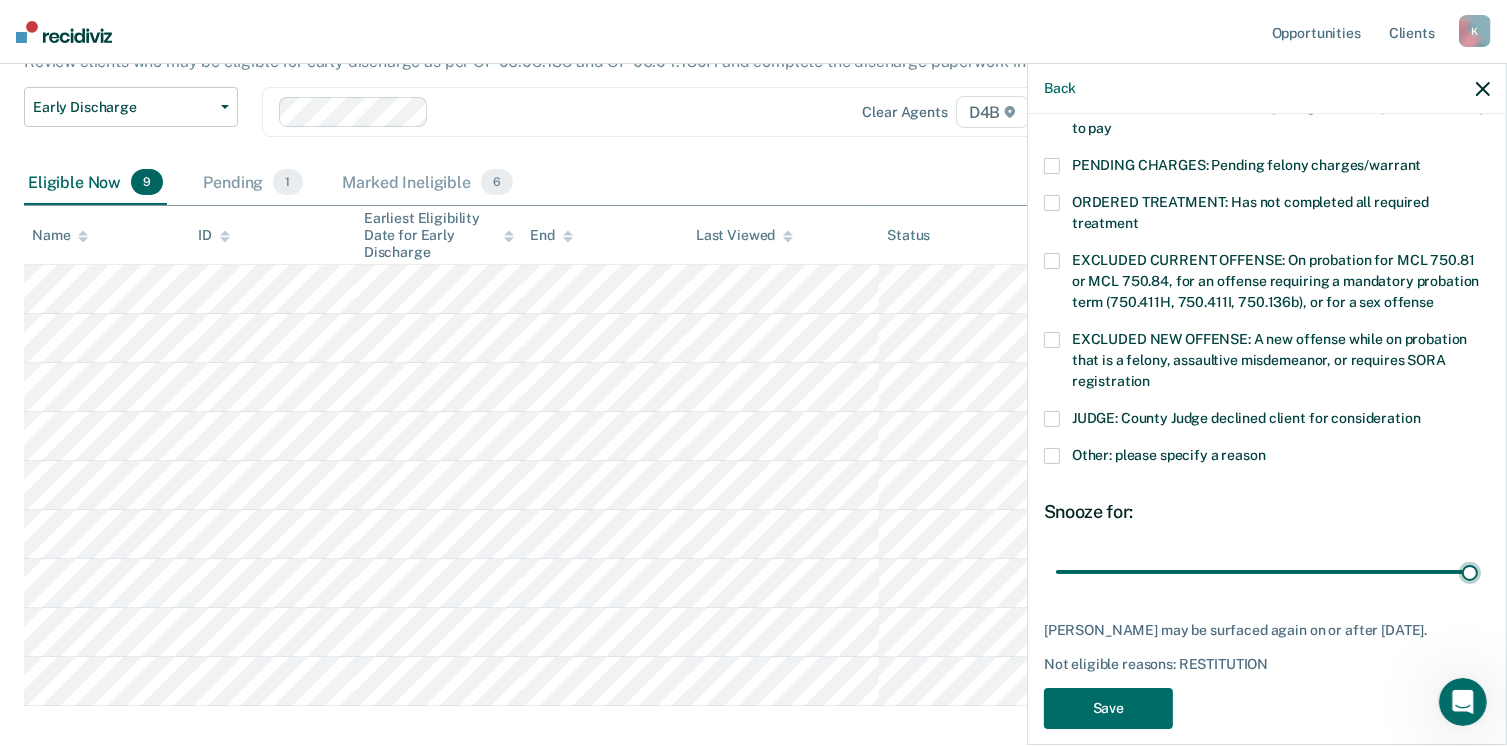 type on "90" 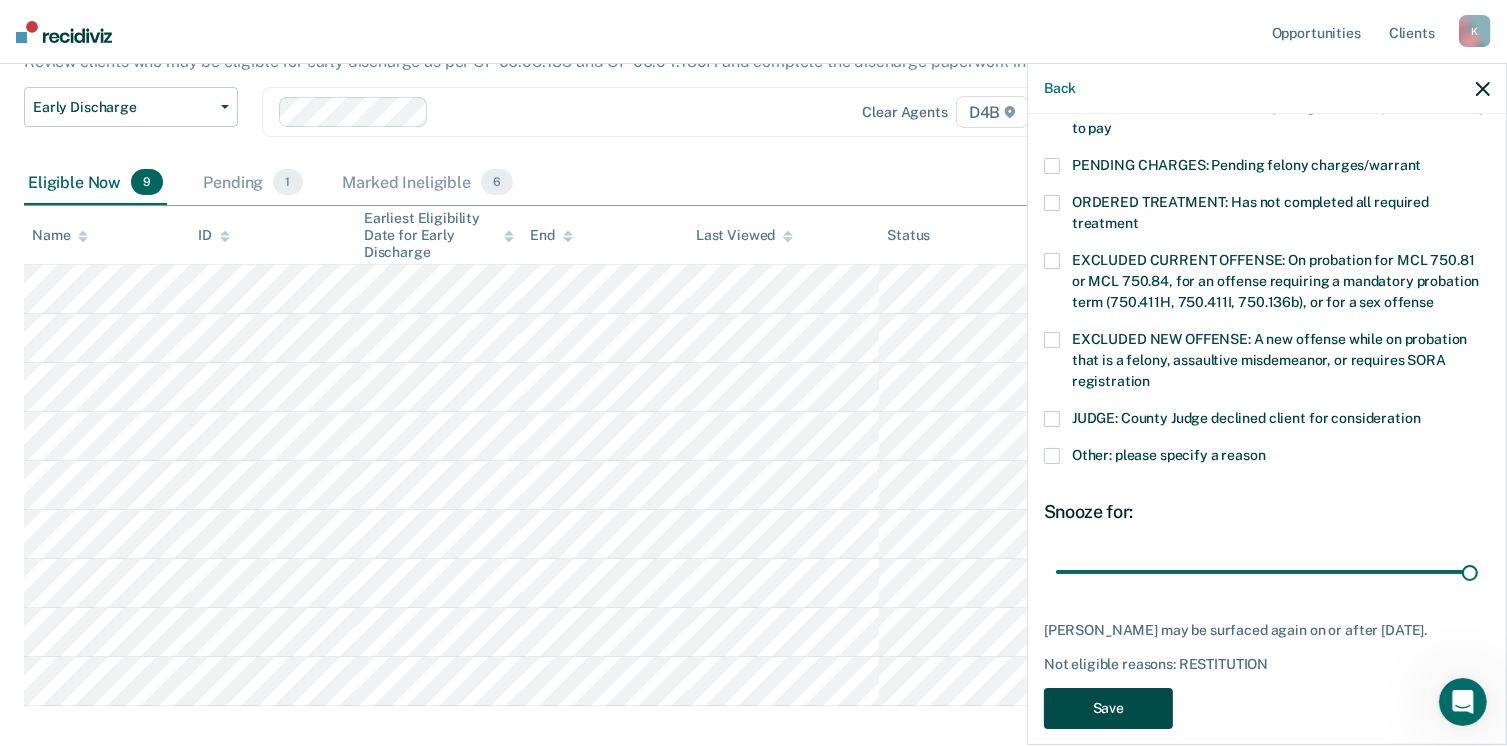 click on "Save" at bounding box center (1108, 708) 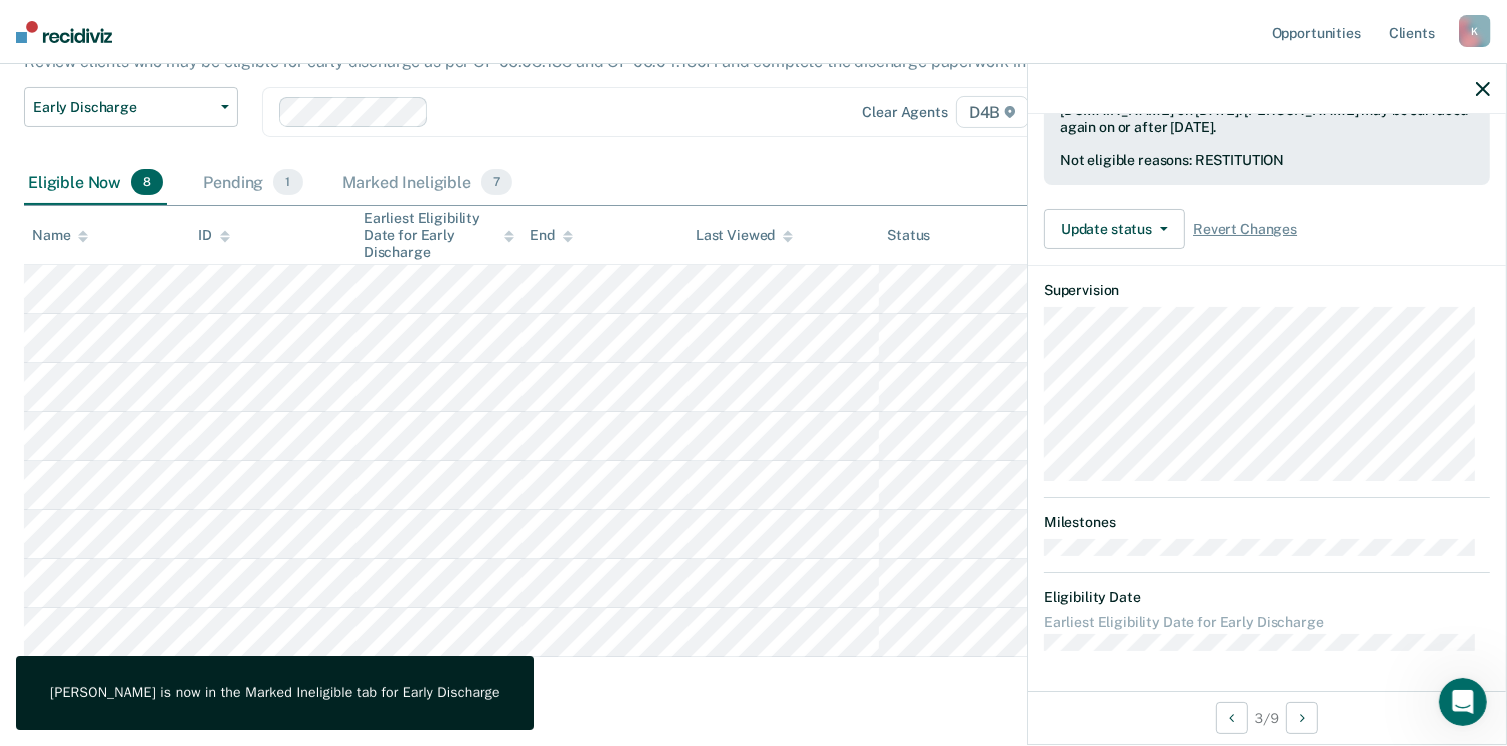 scroll, scrollTop: 519, scrollLeft: 0, axis: vertical 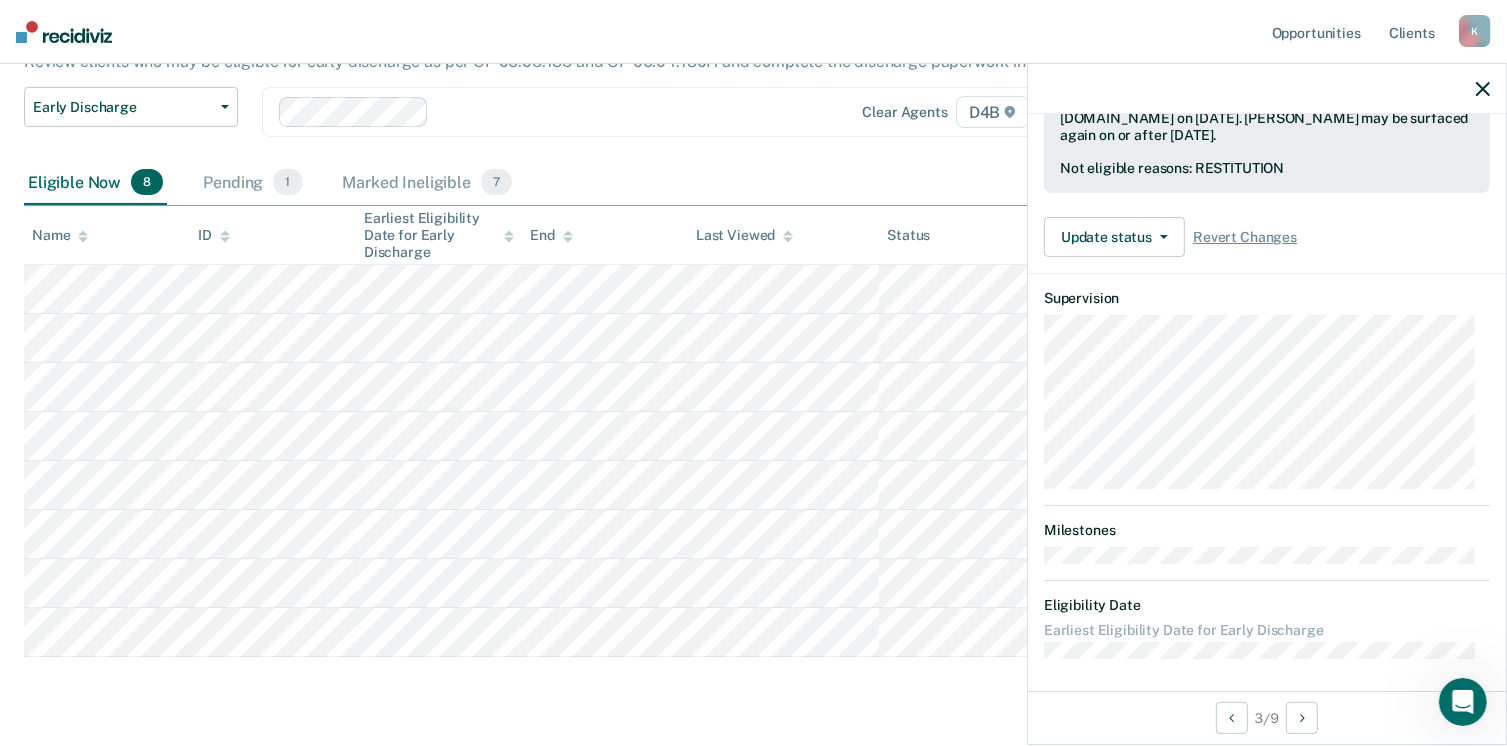click on "Early Discharge   Early Discharge is the termination of the period of probation or parole before the full-term discharge date. Early discharge reviews are mandated, at minimum, once clients have served half of their original term of supervision. Review clients who may be eligible for early discharge as per OP 06.05.135 and OP 06.04.130H and complete the discharge paperwork in COMS. Early Discharge Classification Review Early Discharge Minimum Telephone Reporting Overdue for Discharge Supervision Level Mismatch Clear   agents D4B   Eligible Now 8 Pending 1 Marked Ineligible 7
To pick up a draggable item, press the space bar.
While dragging, use the arrow keys to move the item.
Press space again to drop the item in its new position, or press escape to cancel.
Name ID Earliest Eligibility Date for Early Discharge End Last Viewed Status Assigned to" at bounding box center [753, 350] 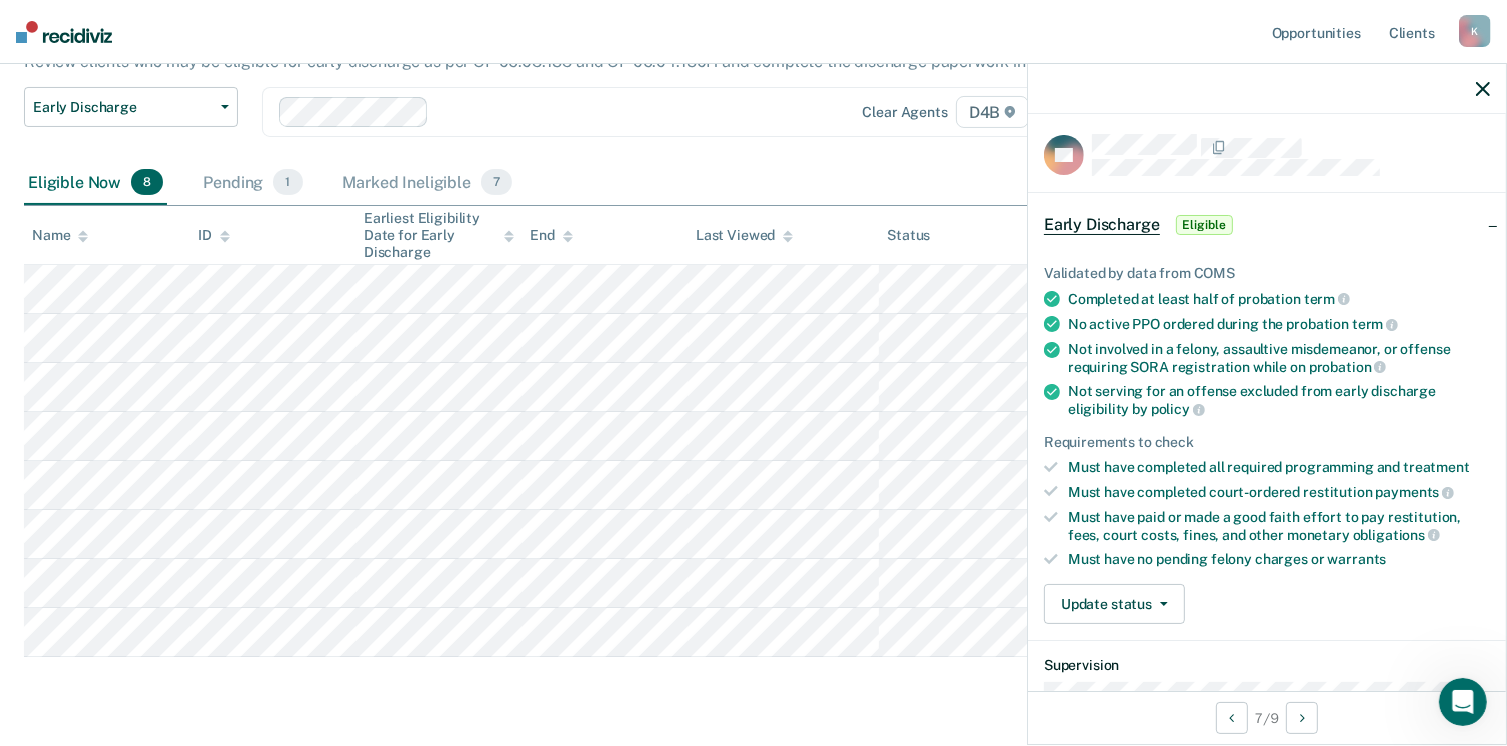 scroll, scrollTop: 0, scrollLeft: 0, axis: both 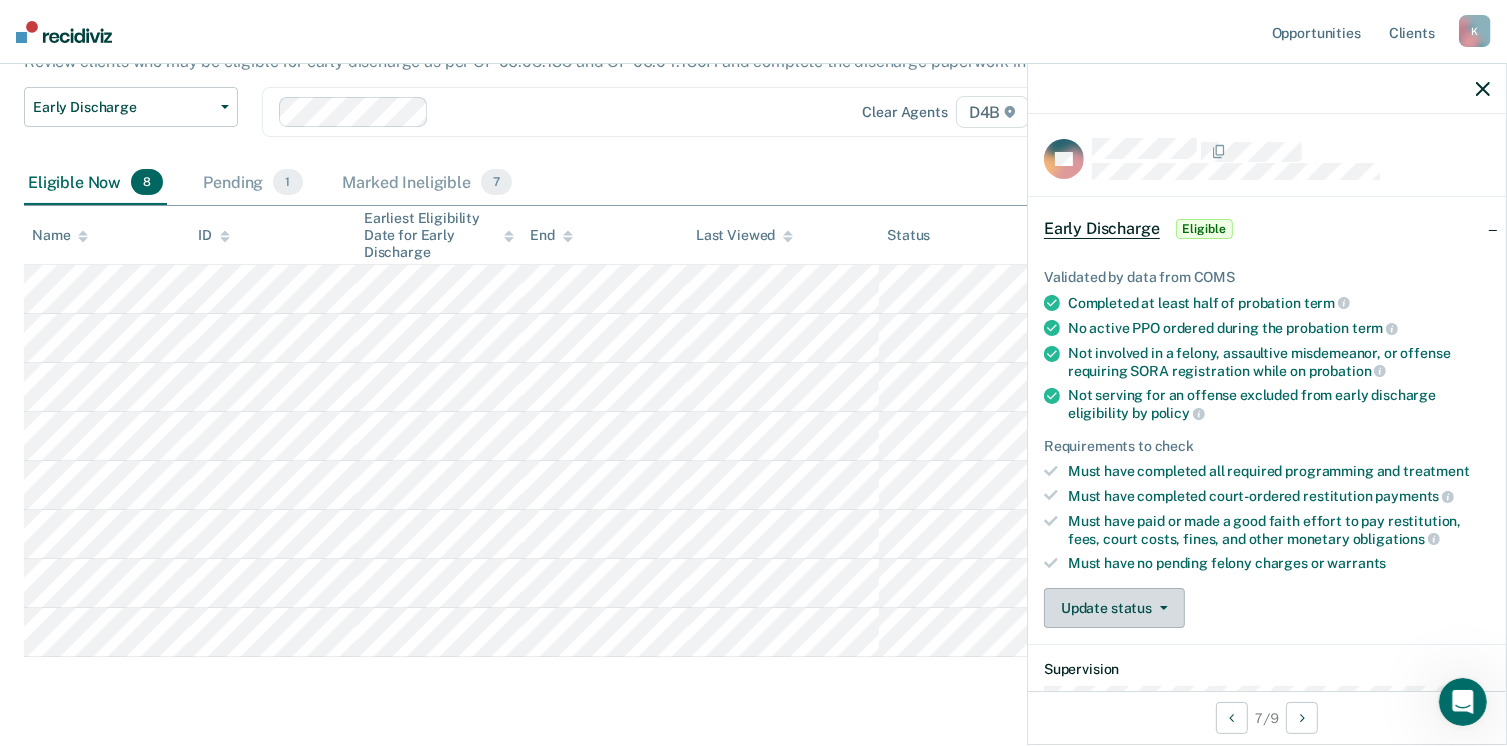click on "Update status" at bounding box center [1114, 608] 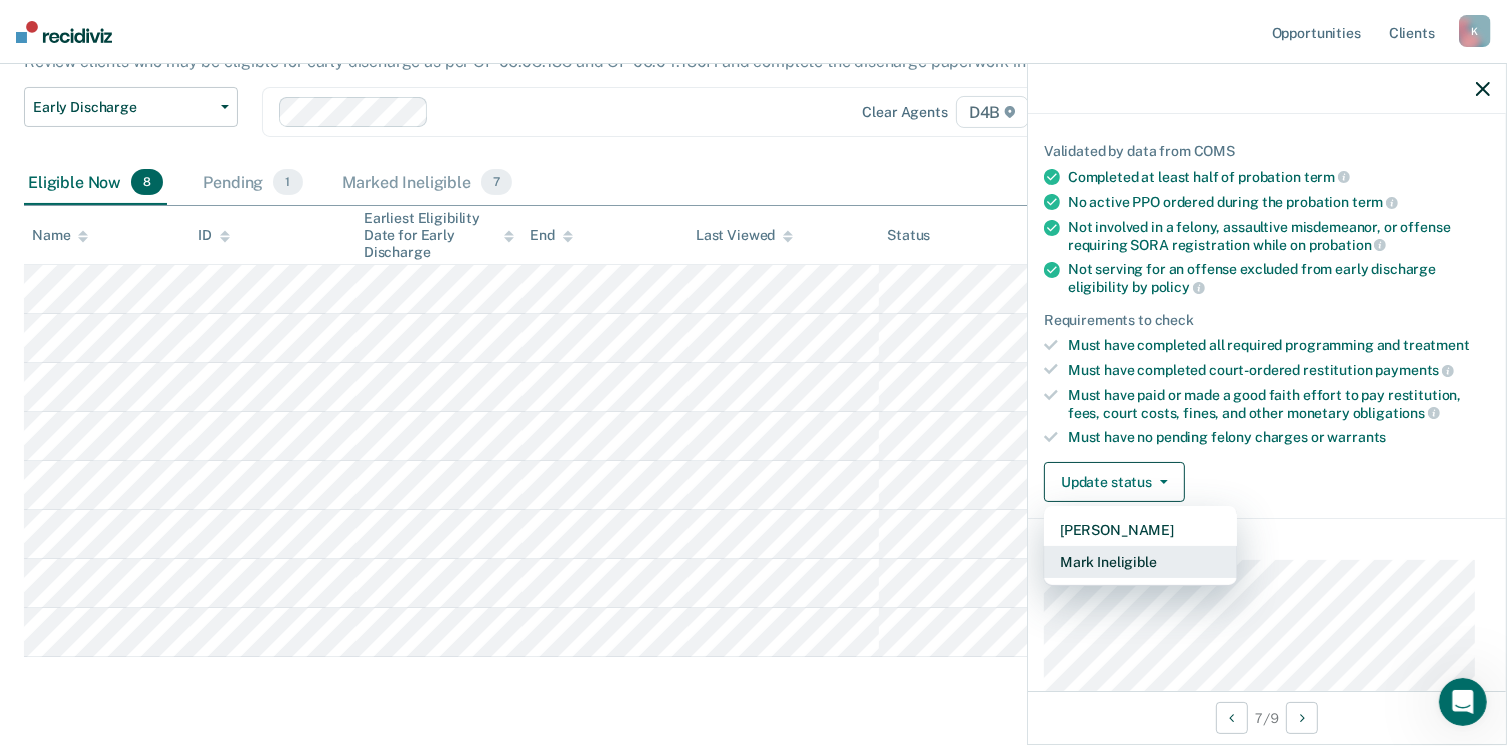 scroll, scrollTop: 392, scrollLeft: 0, axis: vertical 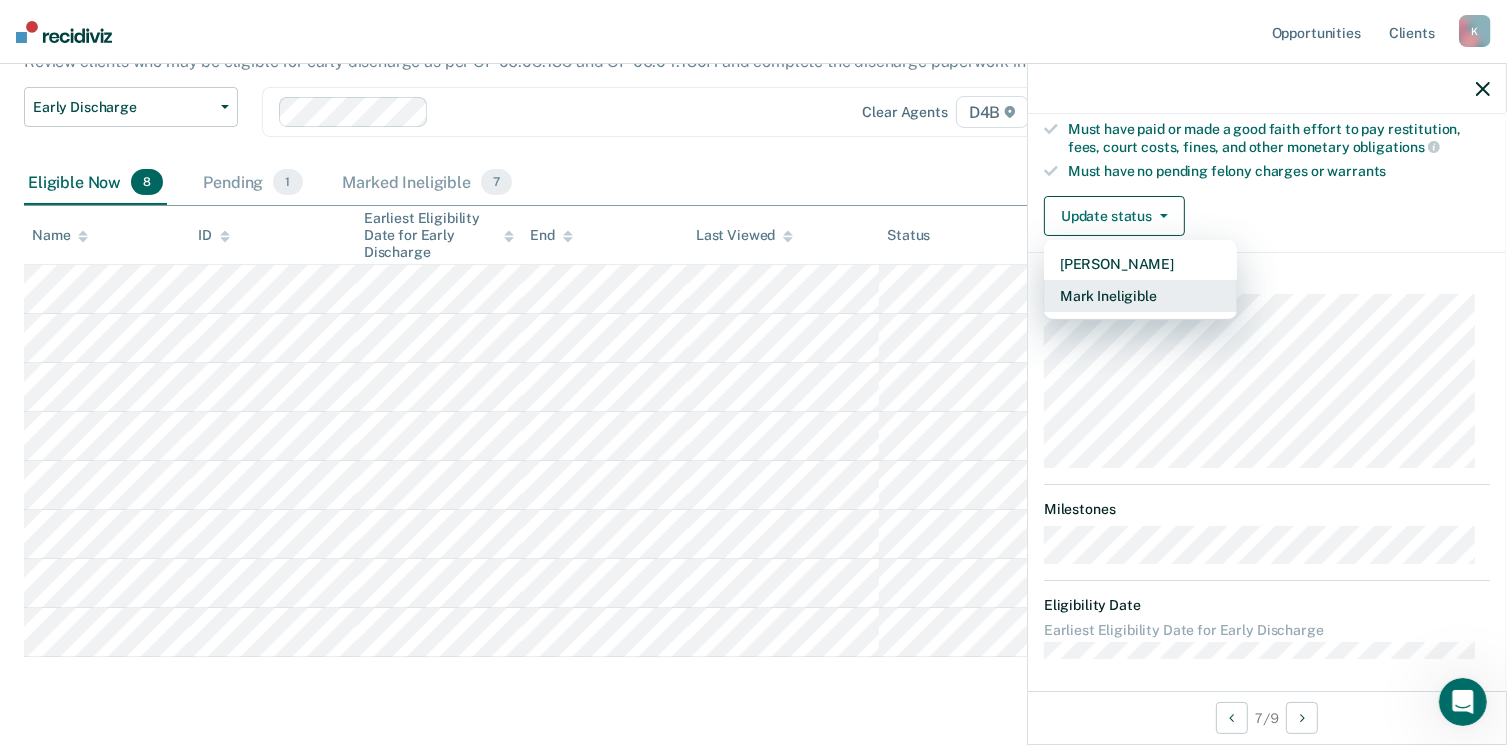 click on "Mark Ineligible" at bounding box center [1140, 296] 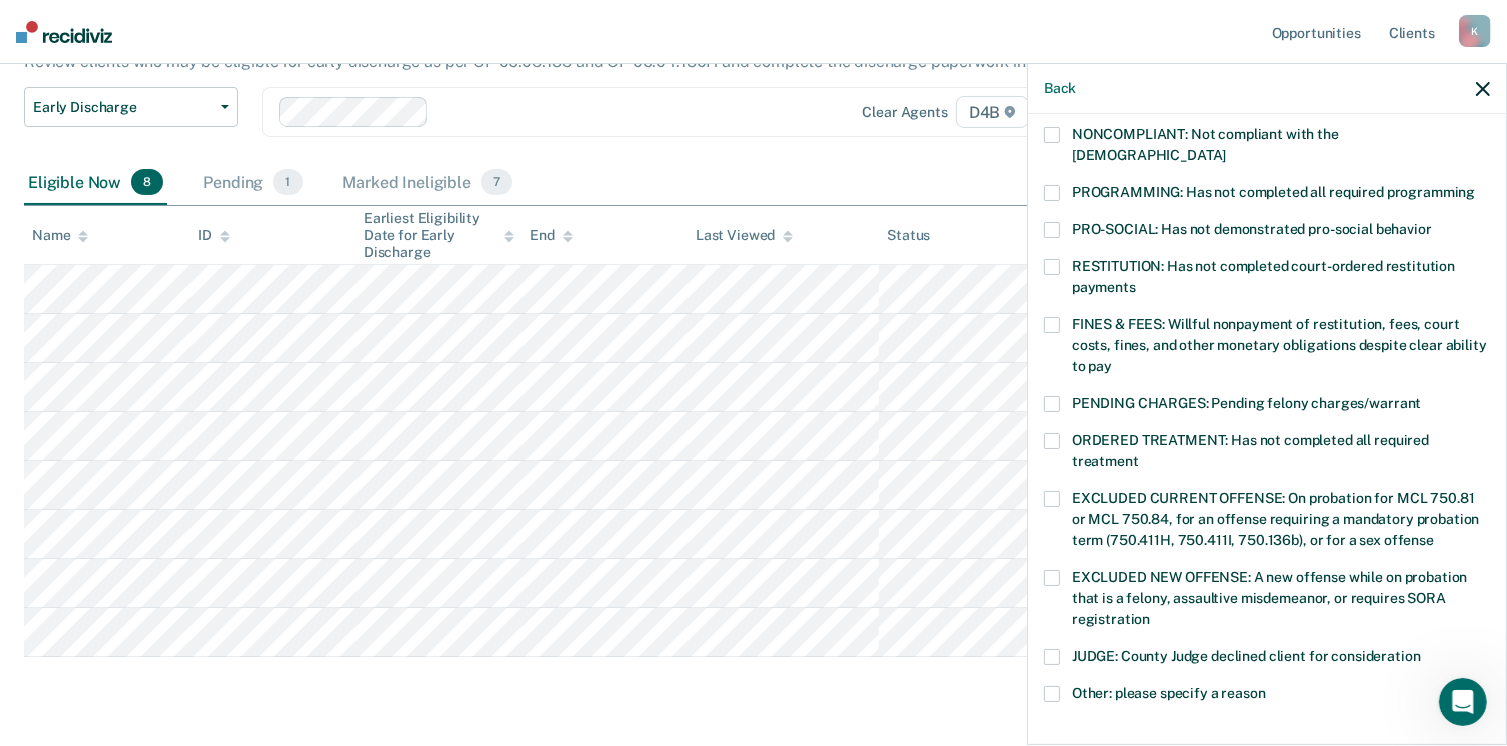 click on "FINES & FEES: Willful nonpayment of restitution, fees, court costs, fines, and other monetary obligations despite clear ability to pay" at bounding box center [1267, 348] 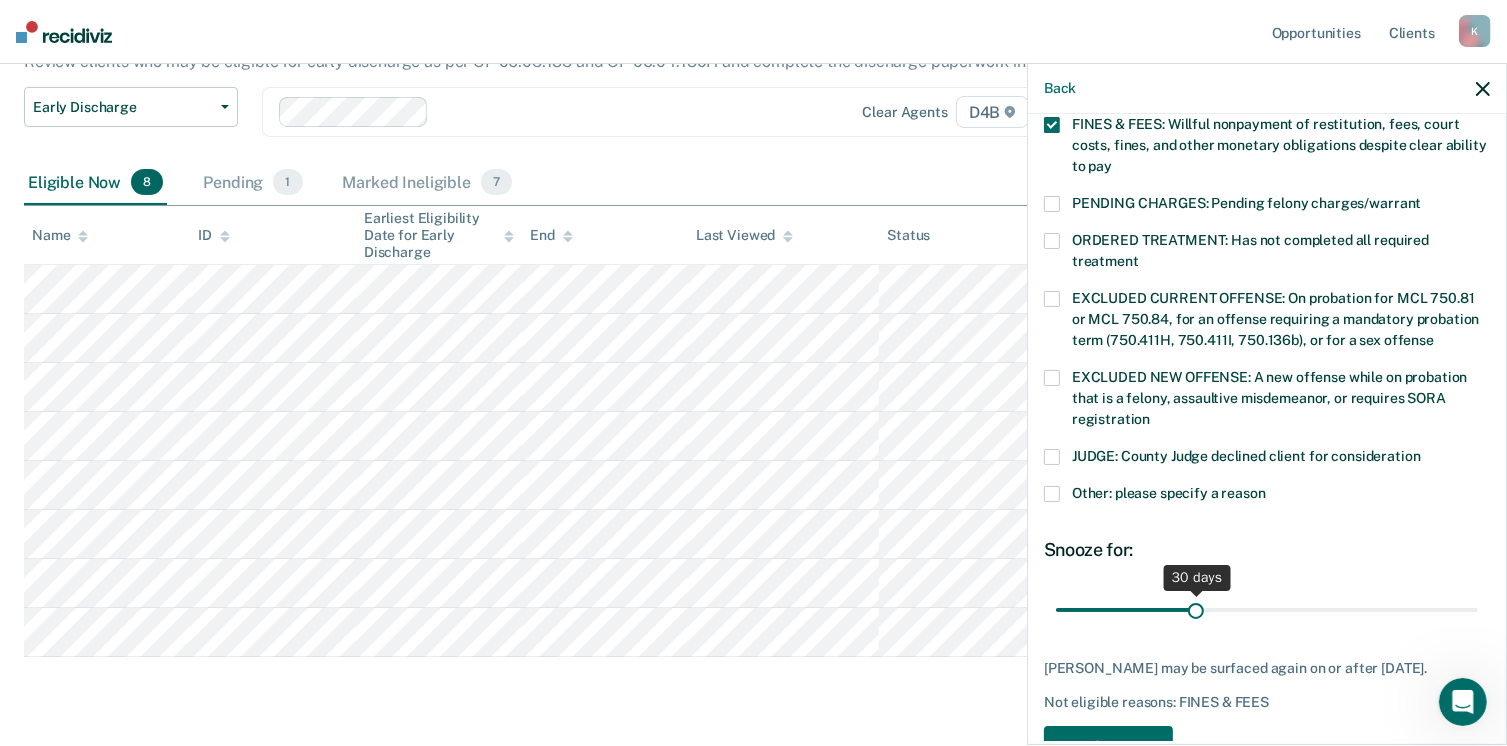 scroll, scrollTop: 647, scrollLeft: 0, axis: vertical 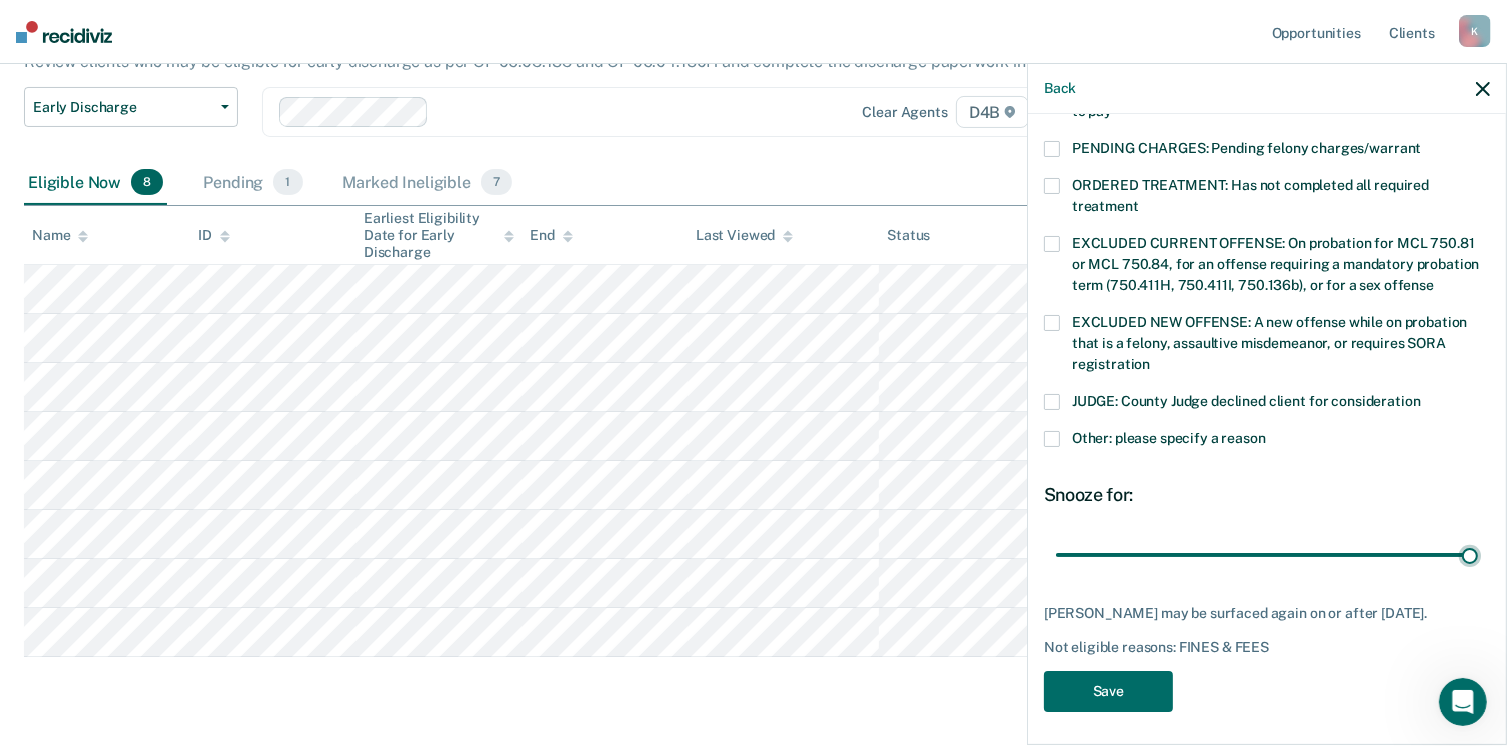 drag, startPoint x: 1179, startPoint y: 530, endPoint x: 1226, endPoint y: 657, distance: 135.41788 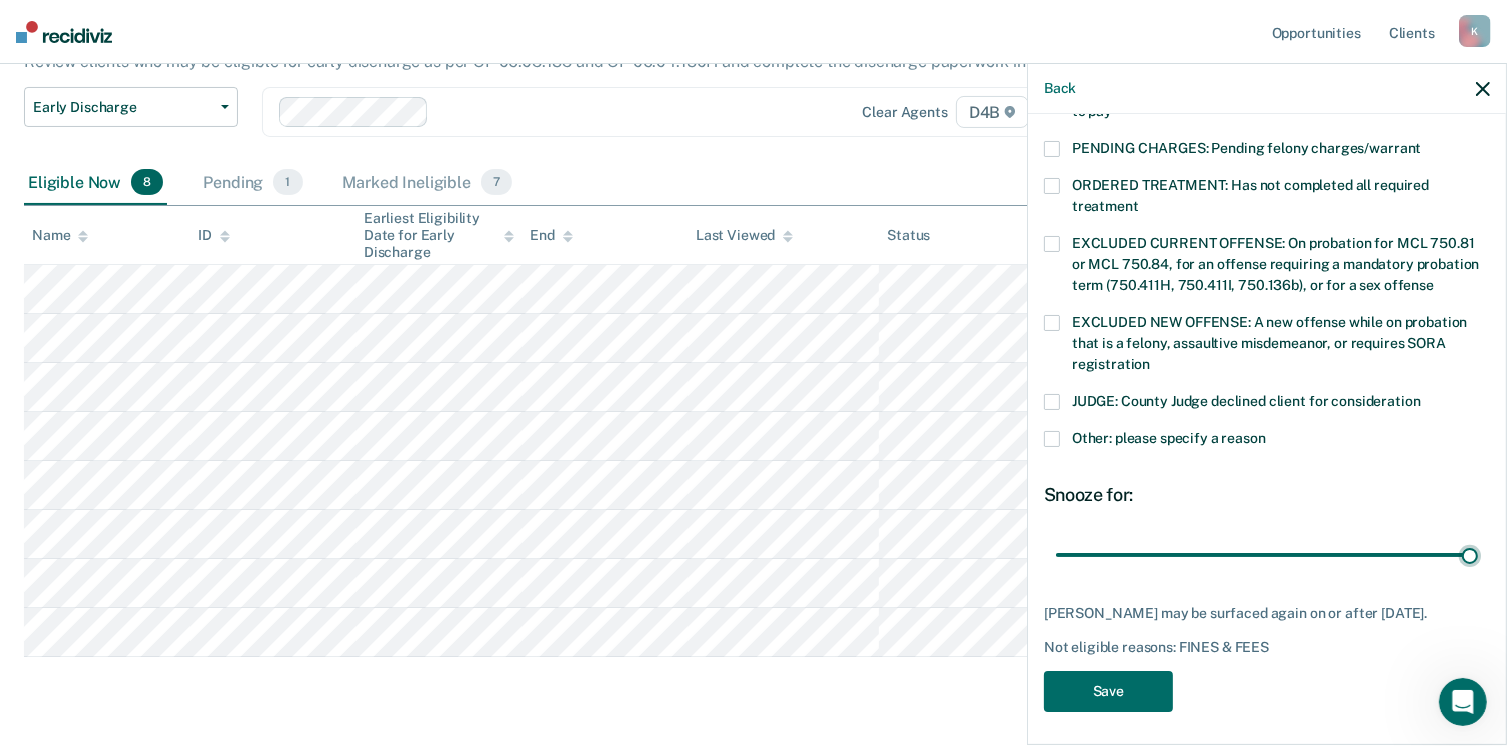 type on "90" 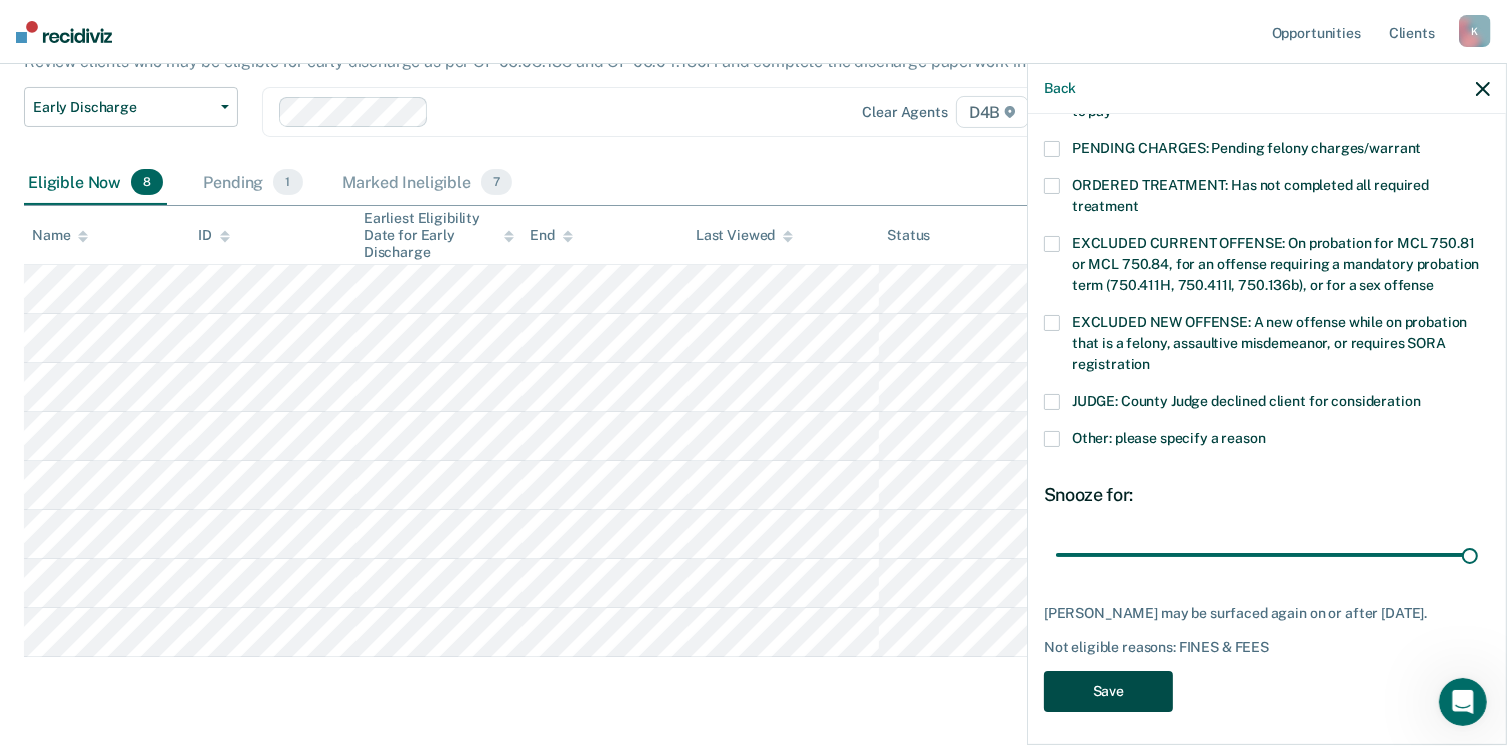 click on "Save" at bounding box center [1108, 691] 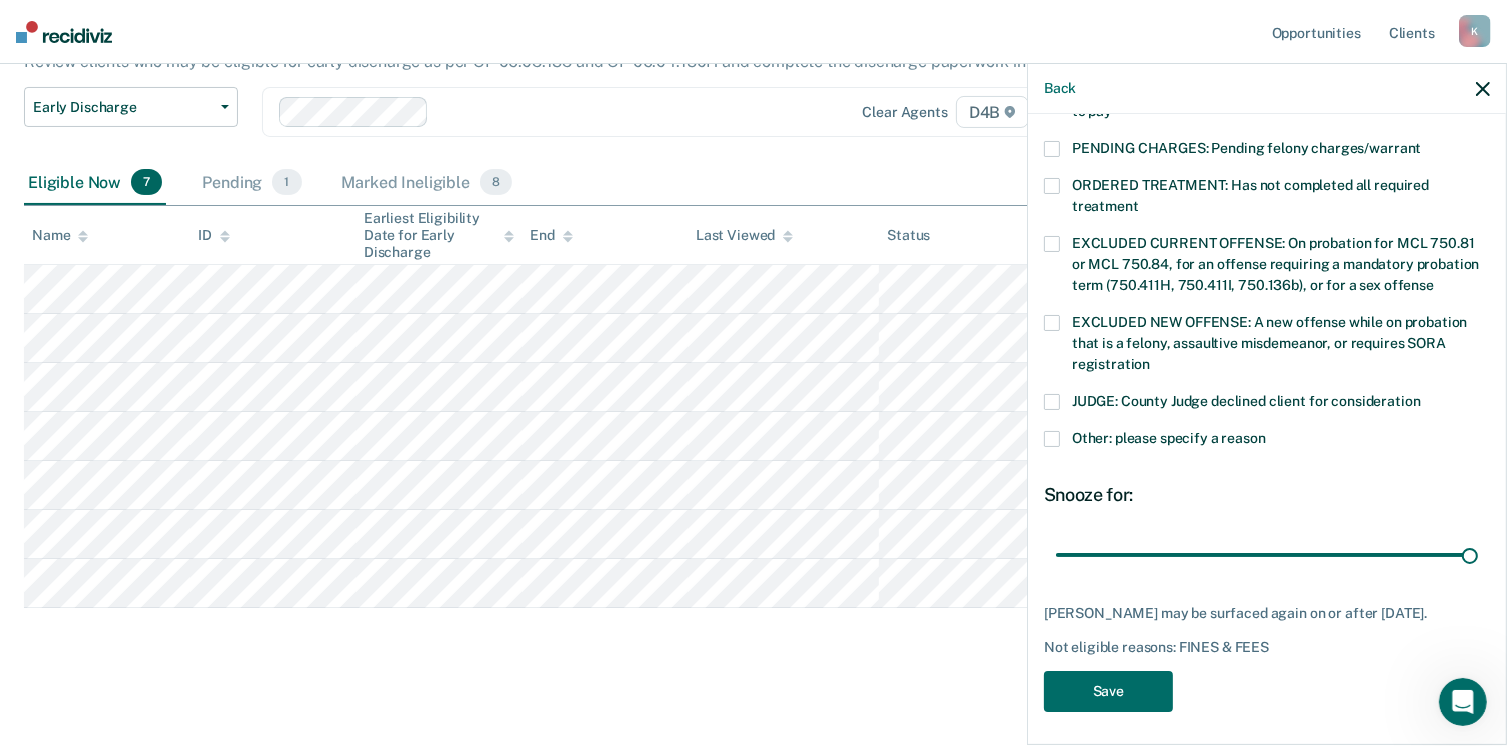 click on "Early Discharge   Early Discharge is the termination of the period of probation or parole before the full-term discharge date. Early discharge reviews are mandated, at minimum, once clients have served half of their original term of supervision. Review clients who may be eligible for early discharge as per OP 06.05.135 and OP 06.04.130H and complete the discharge paperwork in COMS. Early Discharge Classification Review Early Discharge Minimum Telephone Reporting Overdue for Discharge Supervision Level Mismatch Clear   agents D4B   Eligible Now 7 Pending 1 Marked Ineligible 8
To pick up a draggable item, press the space bar.
While dragging, use the arrow keys to move the item.
Press space again to drop the item in its new position, or press escape to cancel.
Name ID Earliest Eligibility Date for Early Discharge End Last Viewed Status Assigned to" at bounding box center [753, 326] 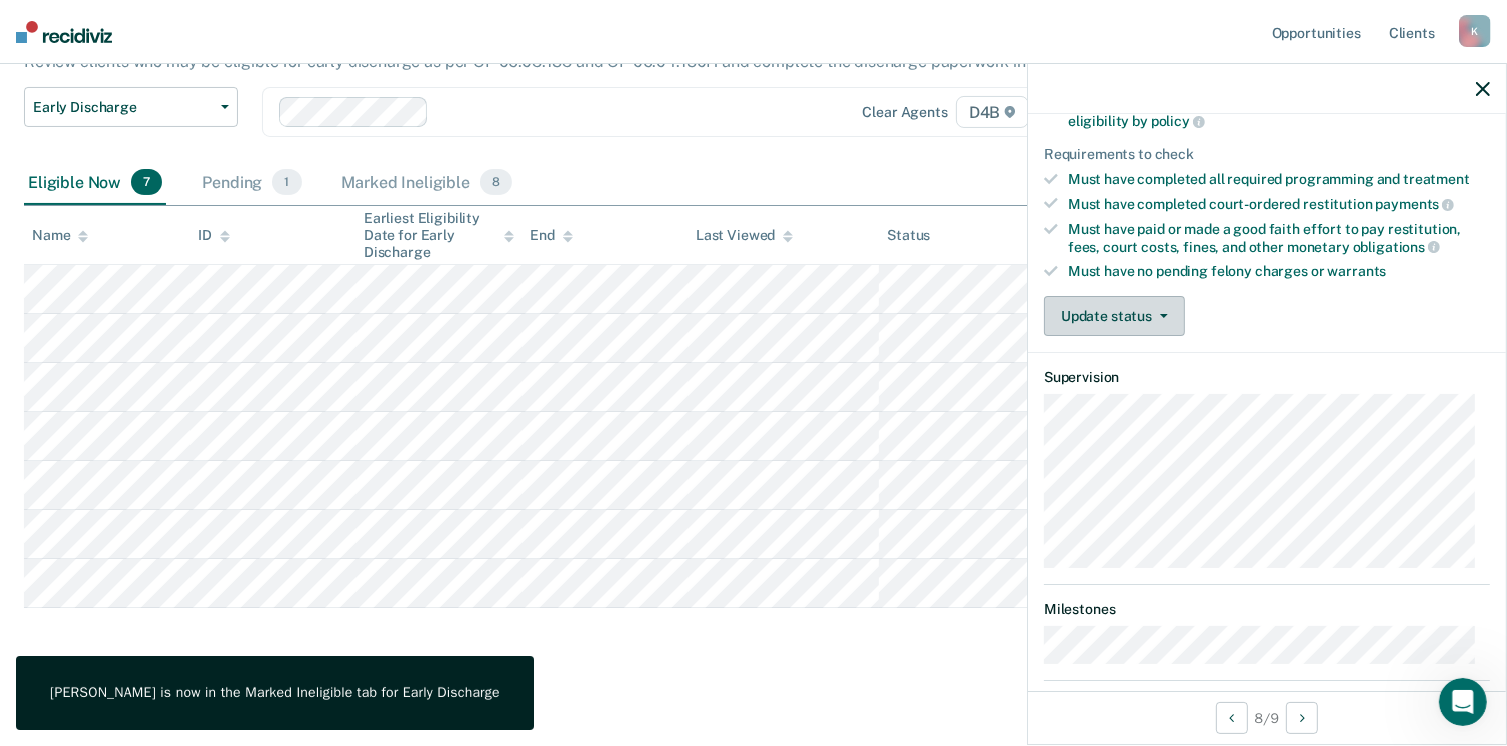 scroll, scrollTop: 292, scrollLeft: 0, axis: vertical 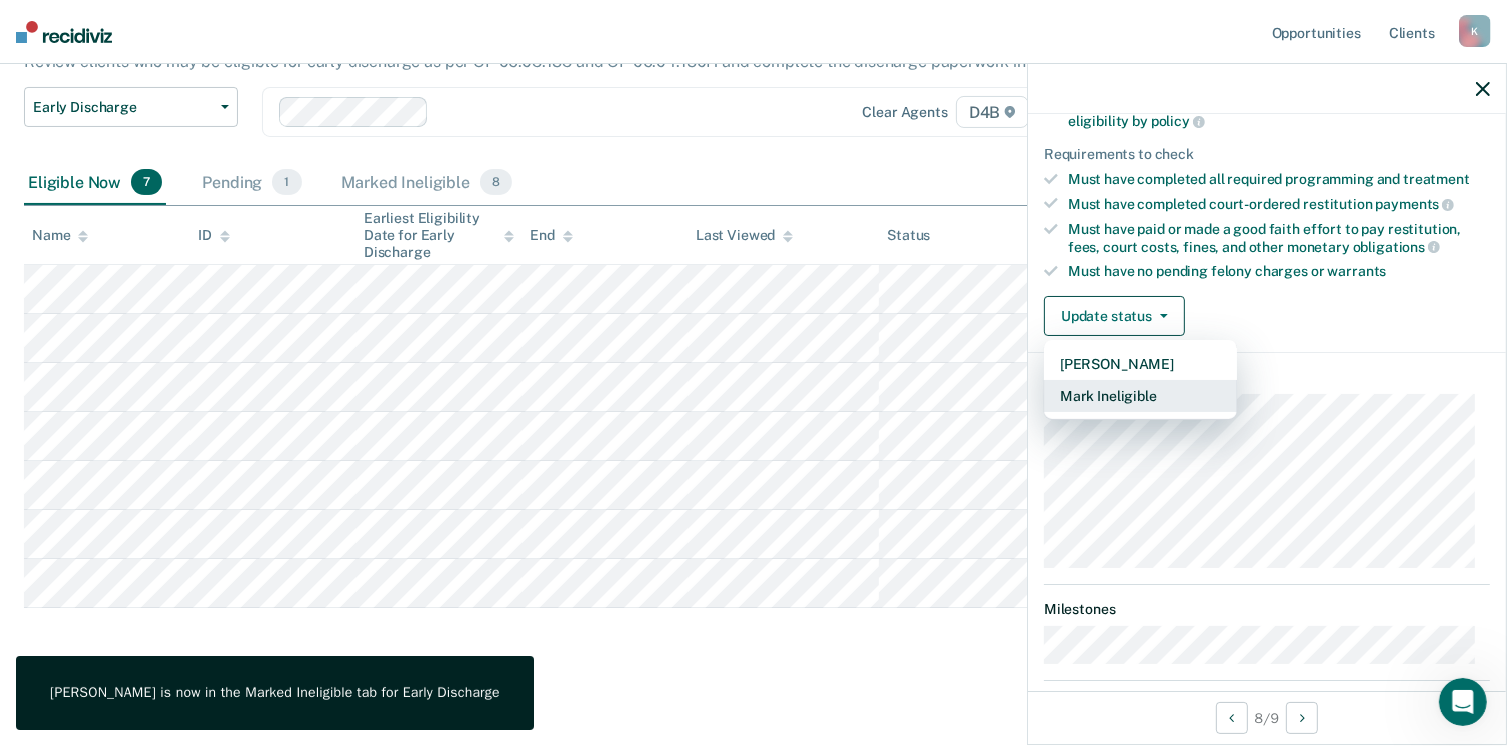 click on "Mark Ineligible" at bounding box center [1140, 396] 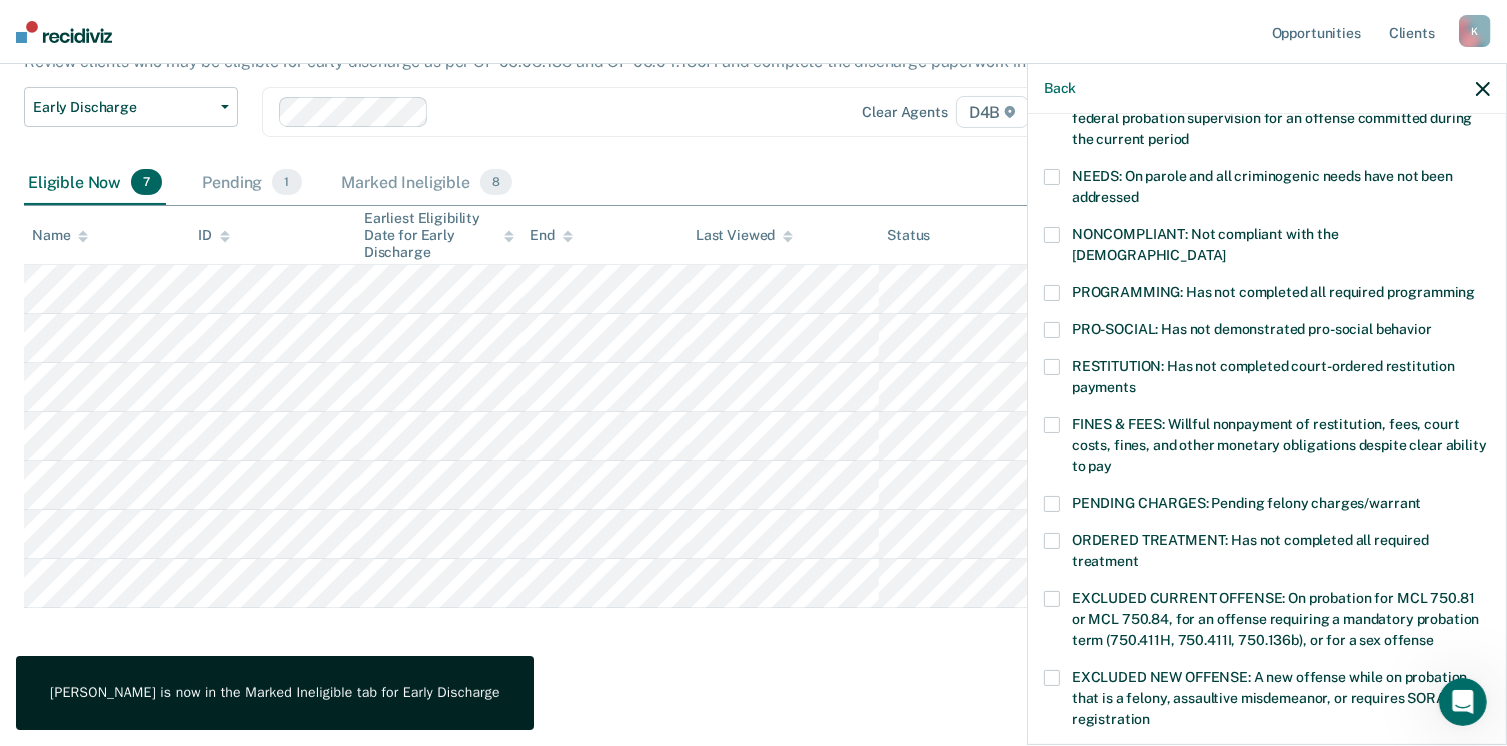 scroll, scrollTop: 592, scrollLeft: 0, axis: vertical 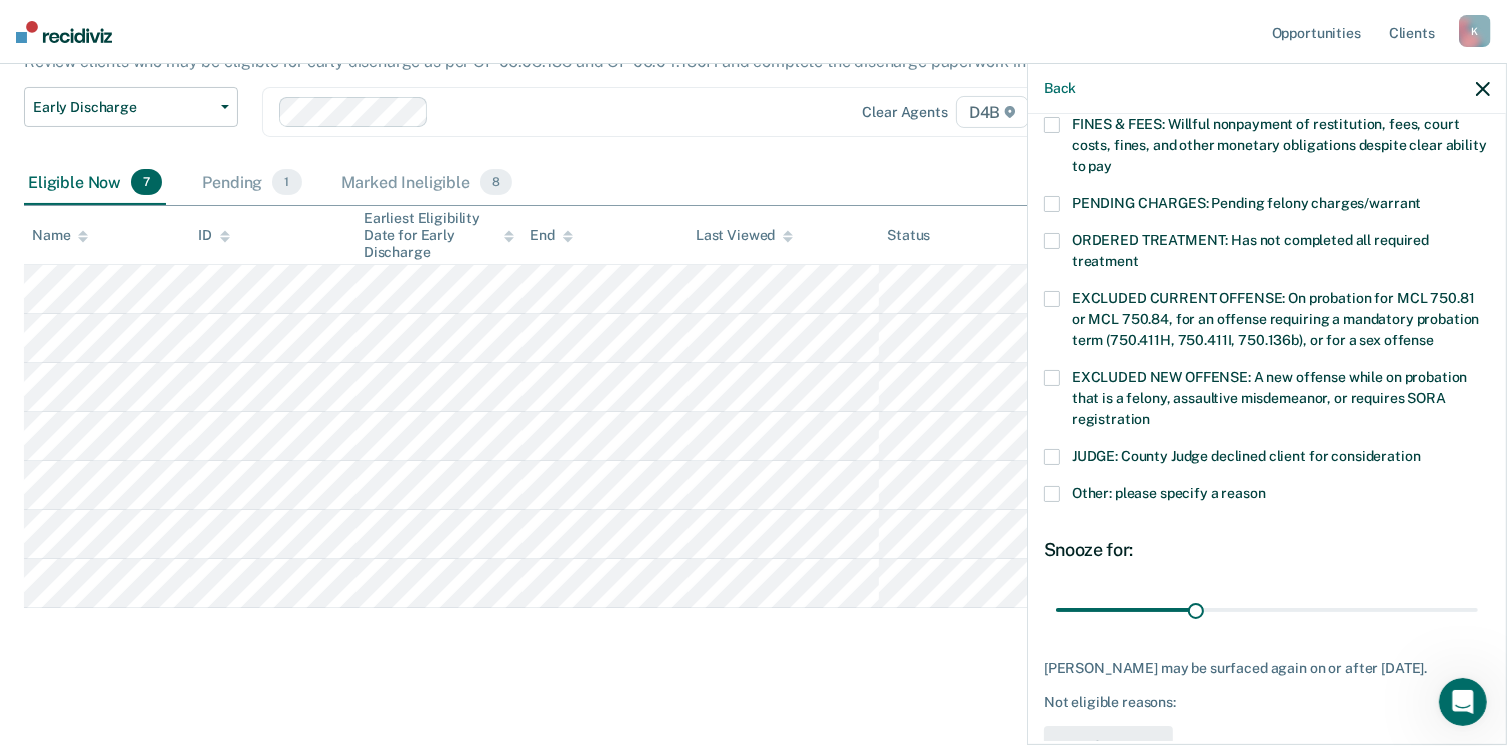 click at bounding box center (1052, 204) 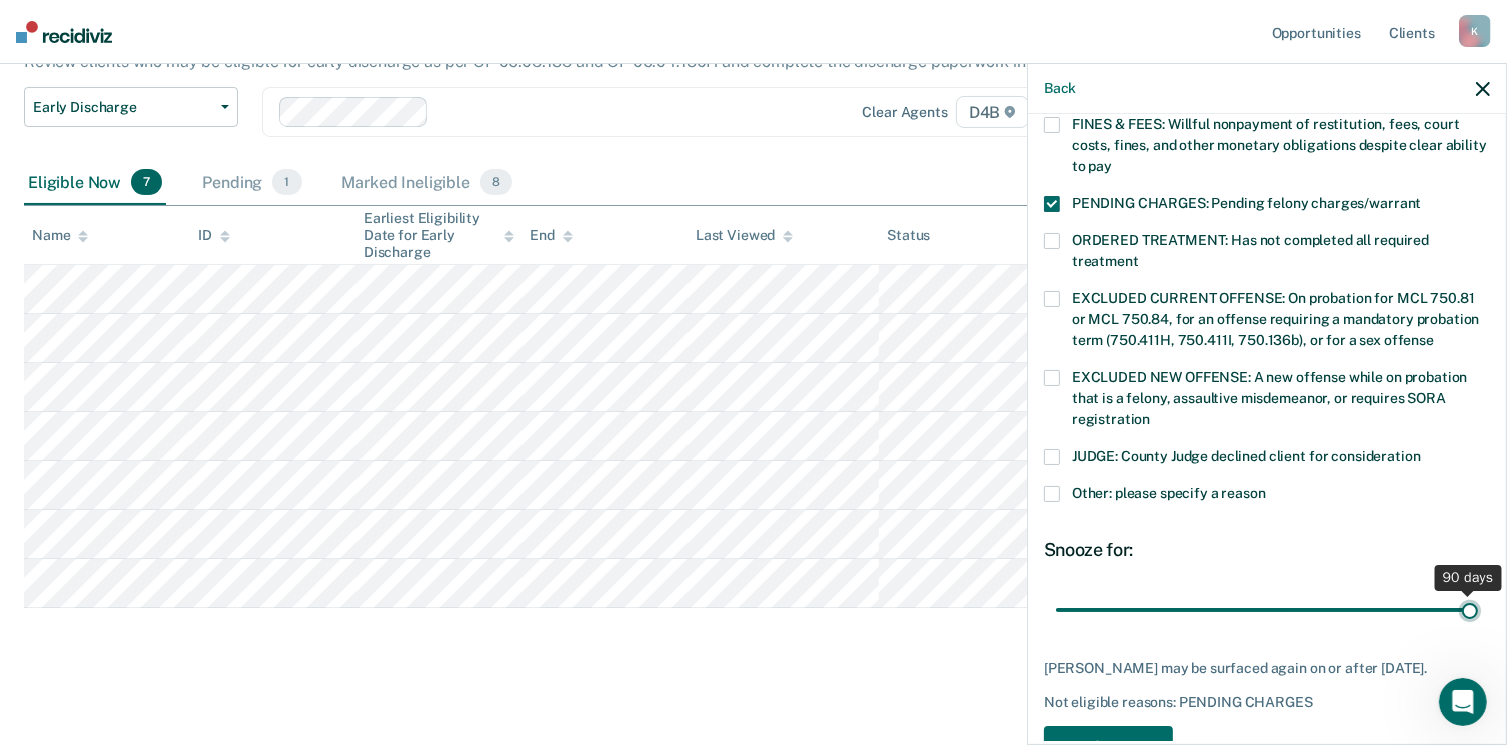 drag, startPoint x: 1187, startPoint y: 586, endPoint x: 1513, endPoint y: 597, distance: 326.18552 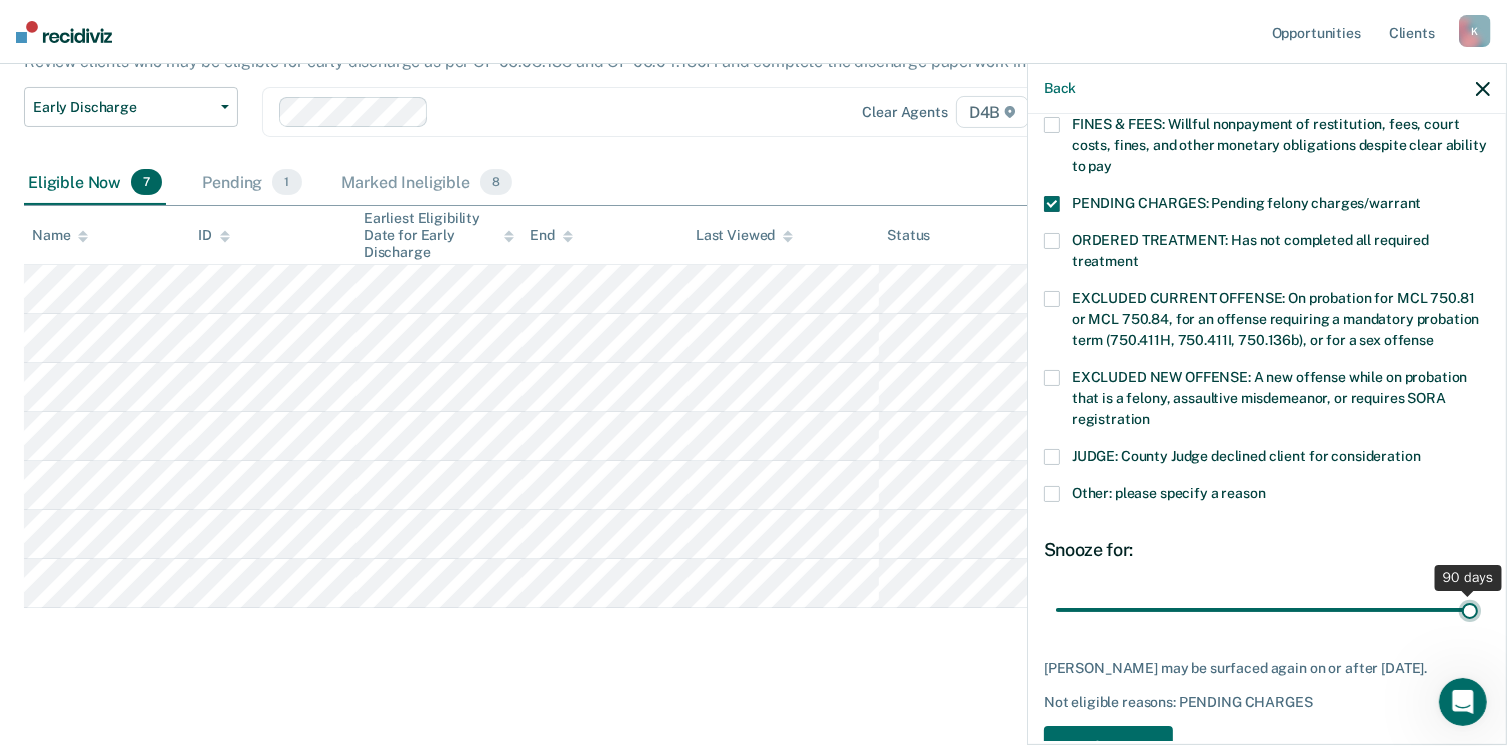 type on "90" 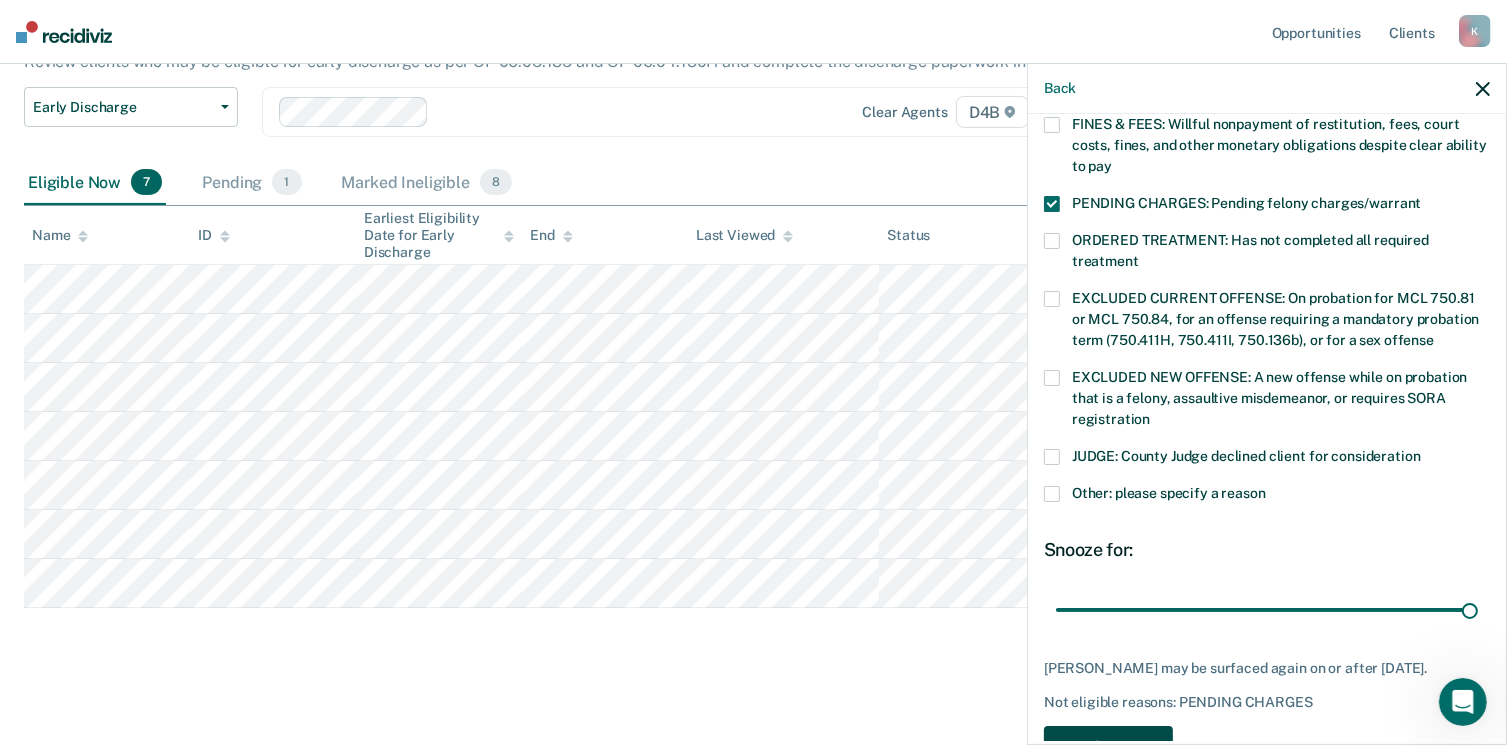 click on "Save" at bounding box center [1108, 746] 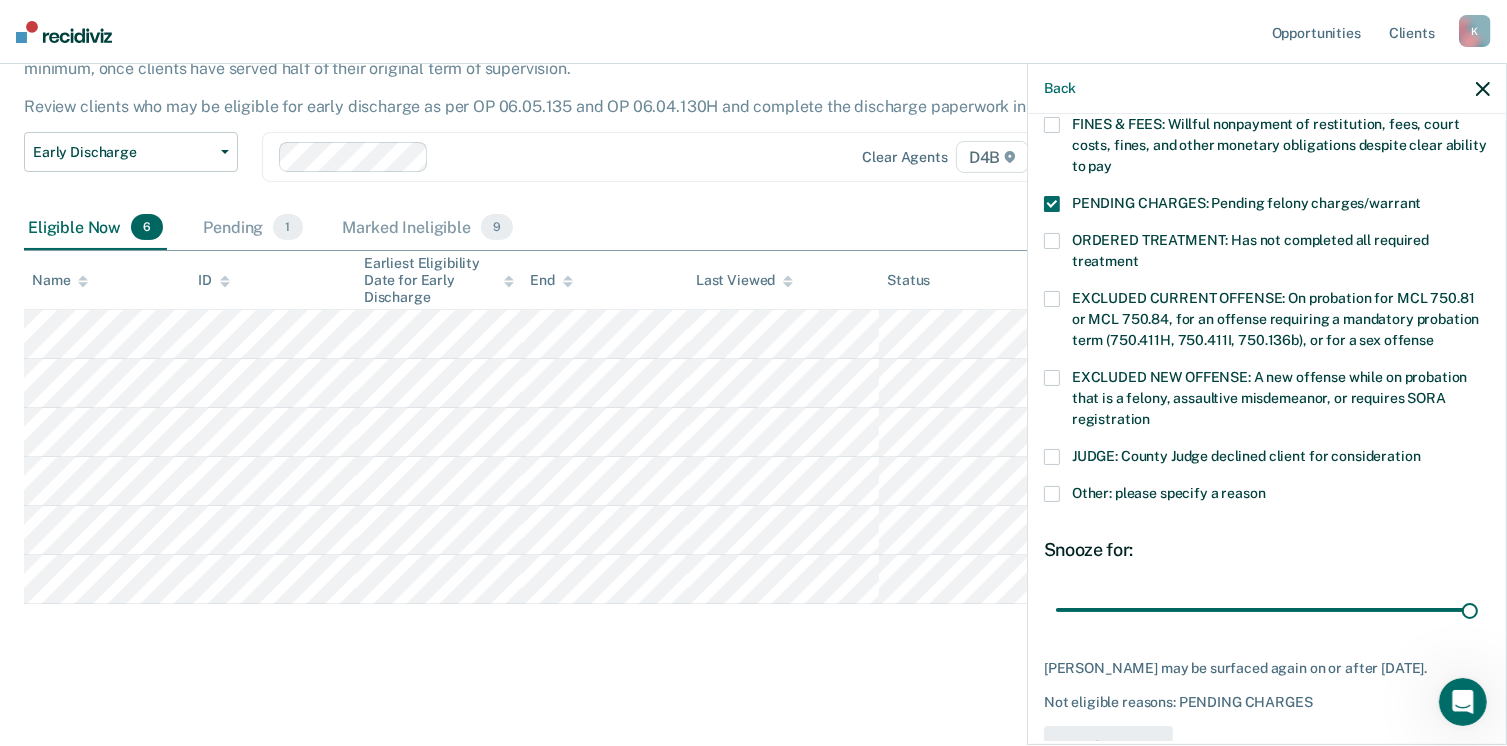 scroll, scrollTop: 540, scrollLeft: 0, axis: vertical 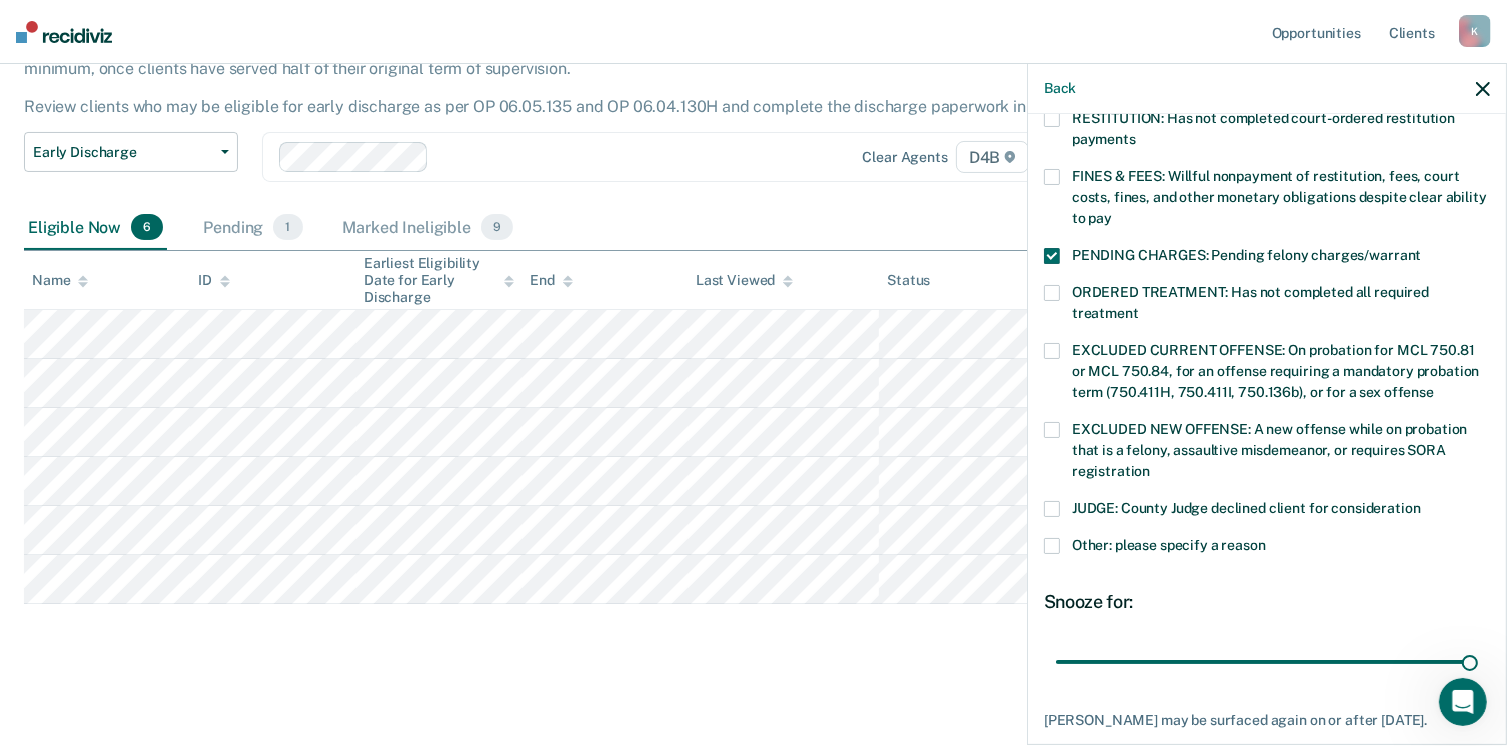 click on "Early Discharge   Early Discharge is the termination of the period of probation or parole before the full-term discharge date. Early discharge reviews are mandated, at minimum, once clients have served half of their original term of supervision. Review clients who may be eligible for early discharge as per OP 06.05.135 and OP 06.04.130H and complete the discharge paperwork in COMS. Early Discharge Classification Review Early Discharge Minimum Telephone Reporting Overdue for Discharge Supervision Level Mismatch Clear   agents D4B   Eligible Now 6 Pending 1 Marked Ineligible 9
To pick up a draggable item, press the space bar.
While dragging, use the arrow keys to move the item.
Press space again to drop the item in its new position, or press escape to cancel.
Name ID Earliest Eligibility Date for Early Discharge End Last Viewed Status Assigned to" at bounding box center [753, 322] 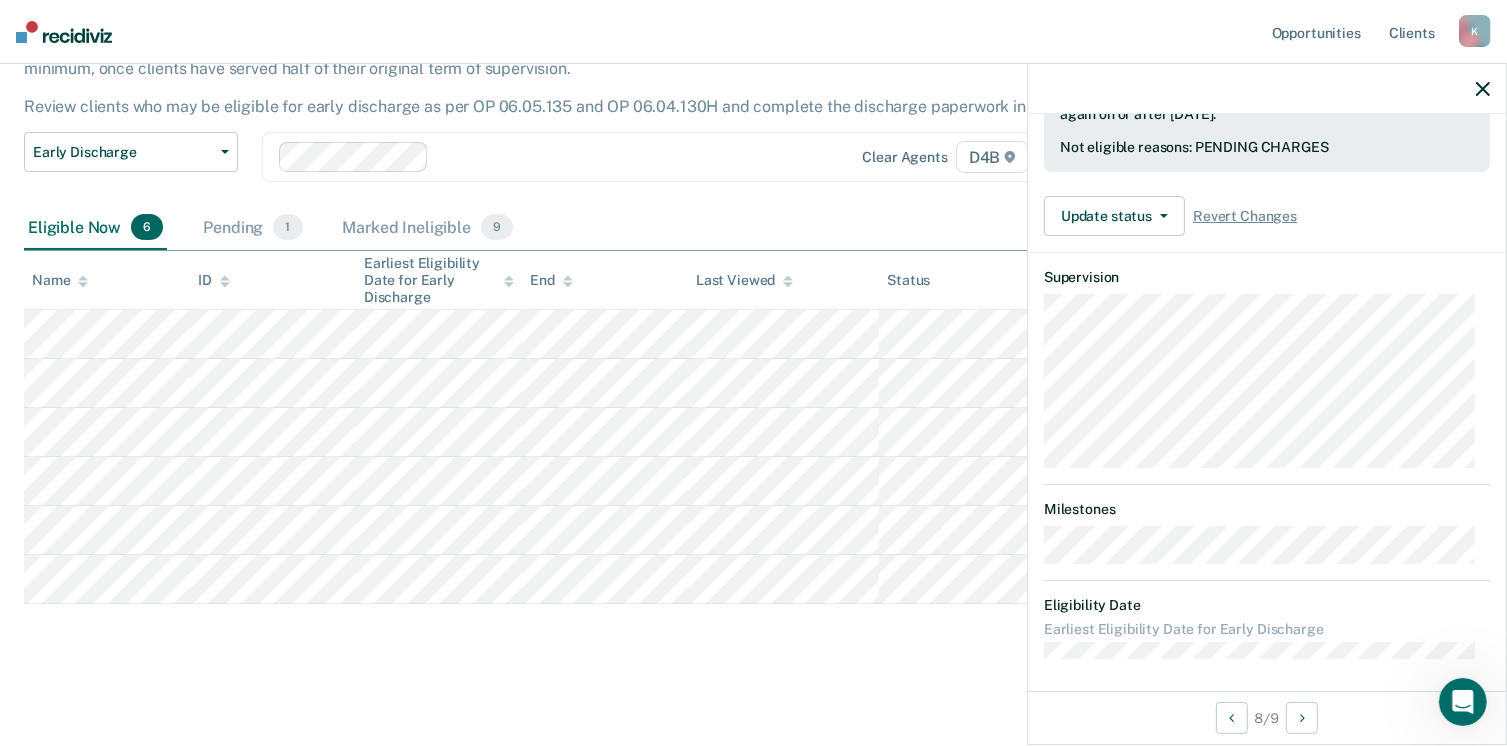 click on "Early Discharge   Early Discharge is the termination of the period of probation or parole before the full-term discharge date. Early discharge reviews are mandated, at minimum, once clients have served half of their original term of supervision. Review clients who may be eligible for early discharge as per OP 06.05.135 and OP 06.04.130H and complete the discharge paperwork in COMS. Early Discharge Classification Review Early Discharge Minimum Telephone Reporting Overdue for Discharge Supervision Level Mismatch Clear   agents D4B   Eligible Now 6 Pending 1 Marked Ineligible 9
To pick up a draggable item, press the space bar.
While dragging, use the arrow keys to move the item.
Press space again to drop the item in its new position, or press escape to cancel.
Name ID Earliest Eligibility Date for Early Discharge End Last Viewed Status Assigned to" at bounding box center [753, 346] 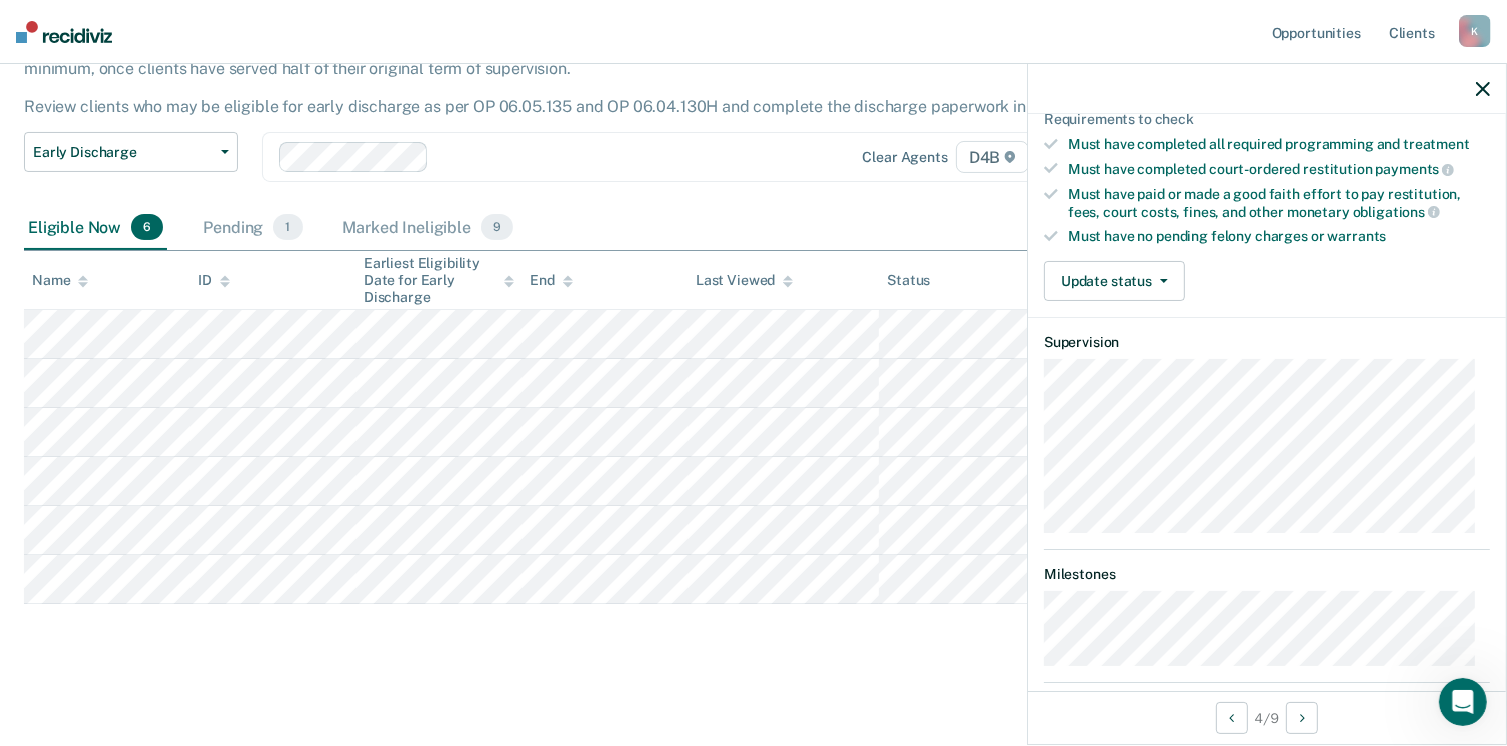 scroll, scrollTop: 292, scrollLeft: 0, axis: vertical 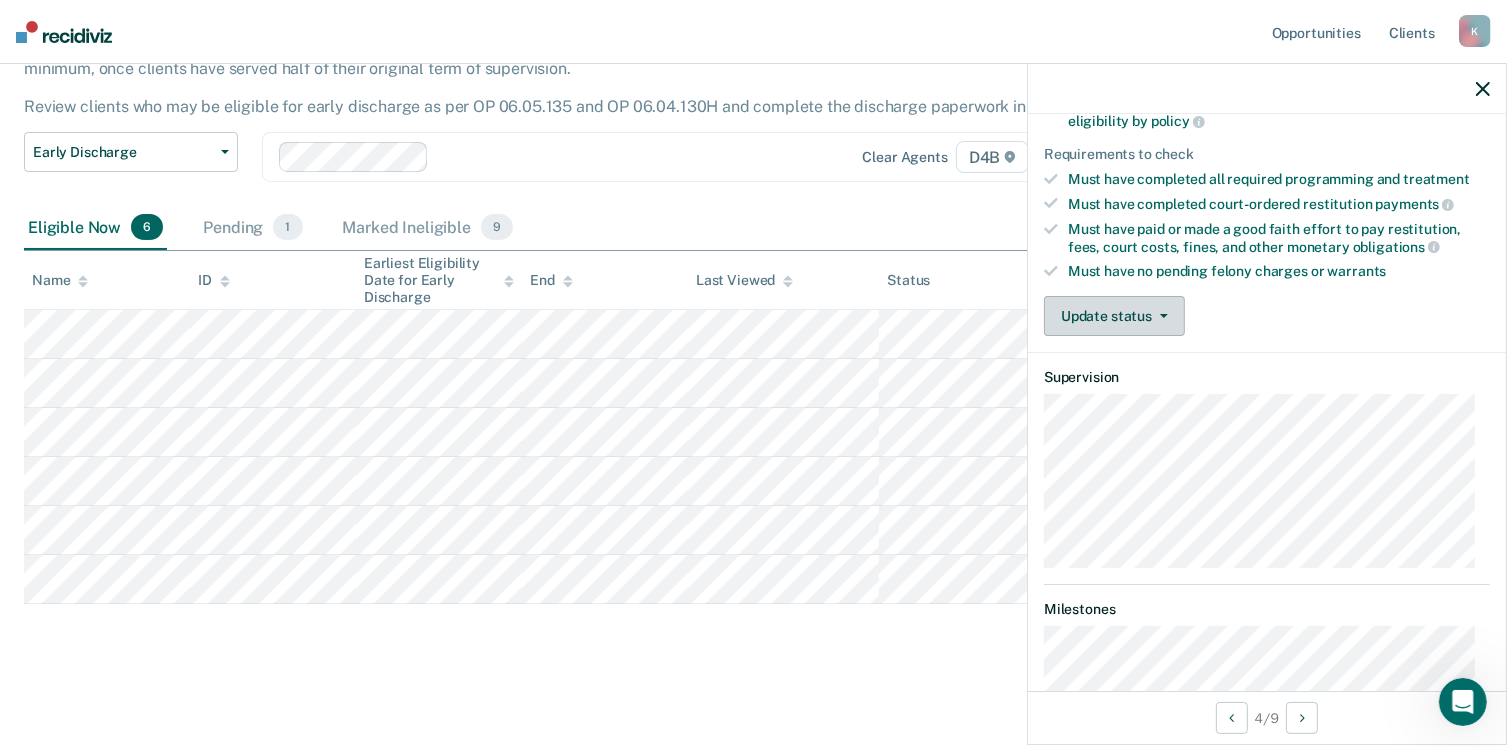 click on "Update status" at bounding box center [1114, 316] 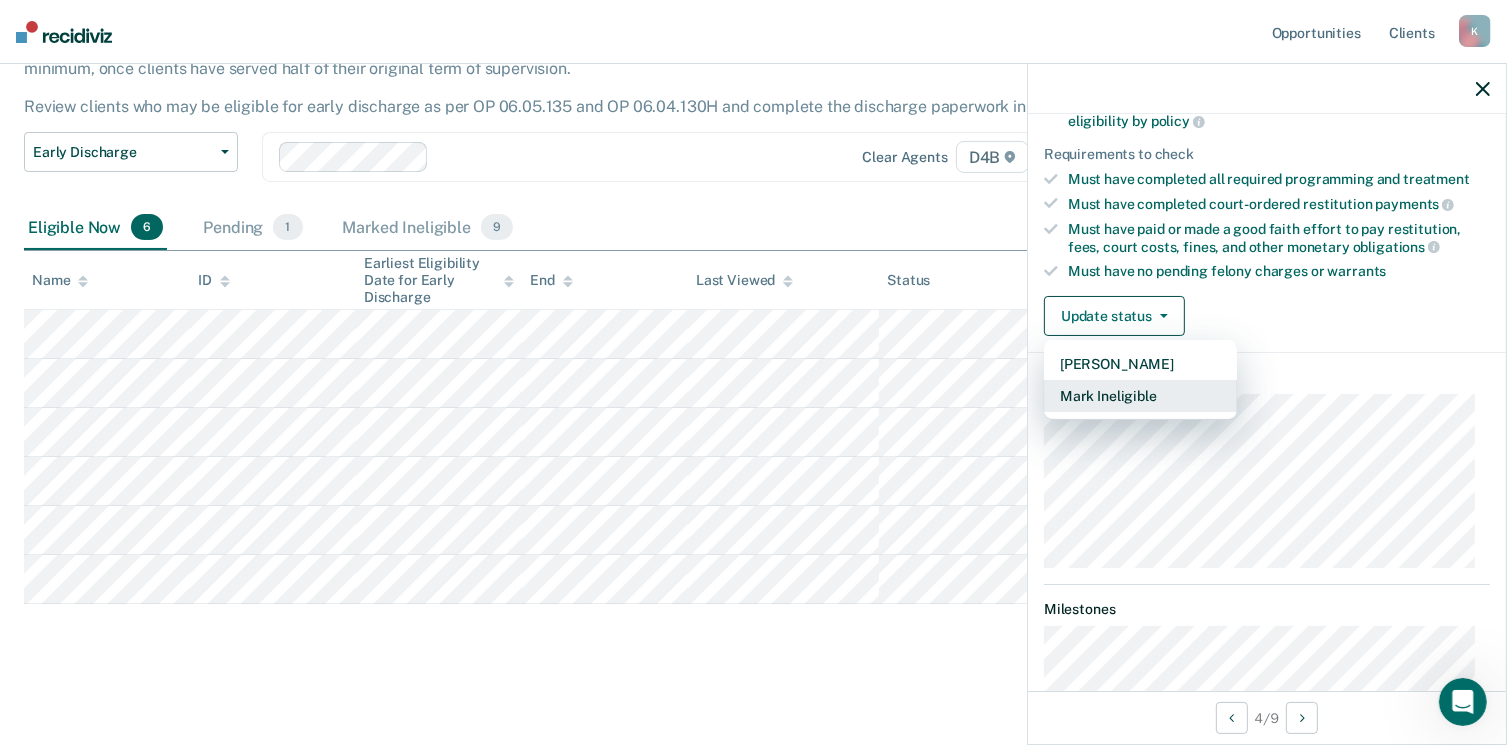 click on "Mark Ineligible" at bounding box center (1140, 396) 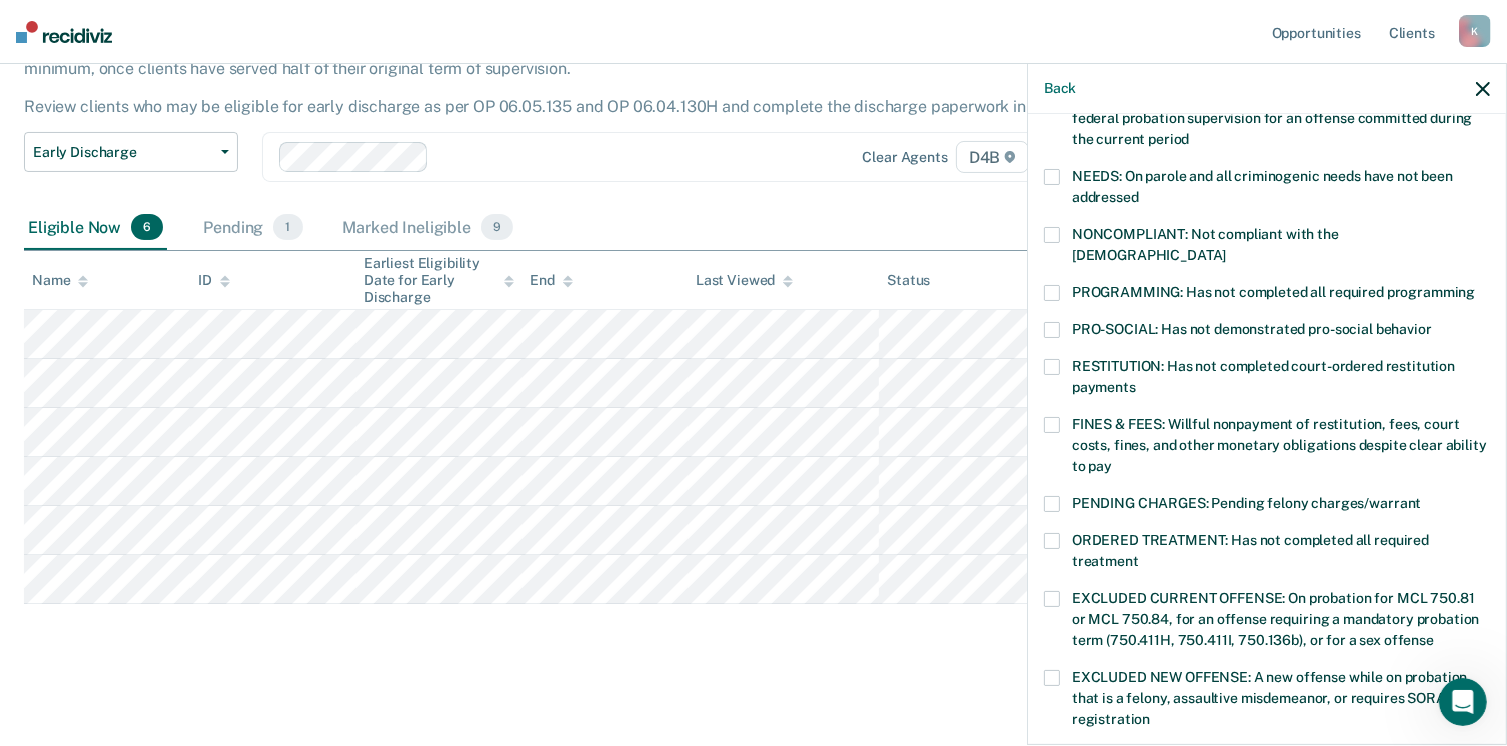click on "PROGRAMMING: Has not completed all required programming" at bounding box center [1267, 295] 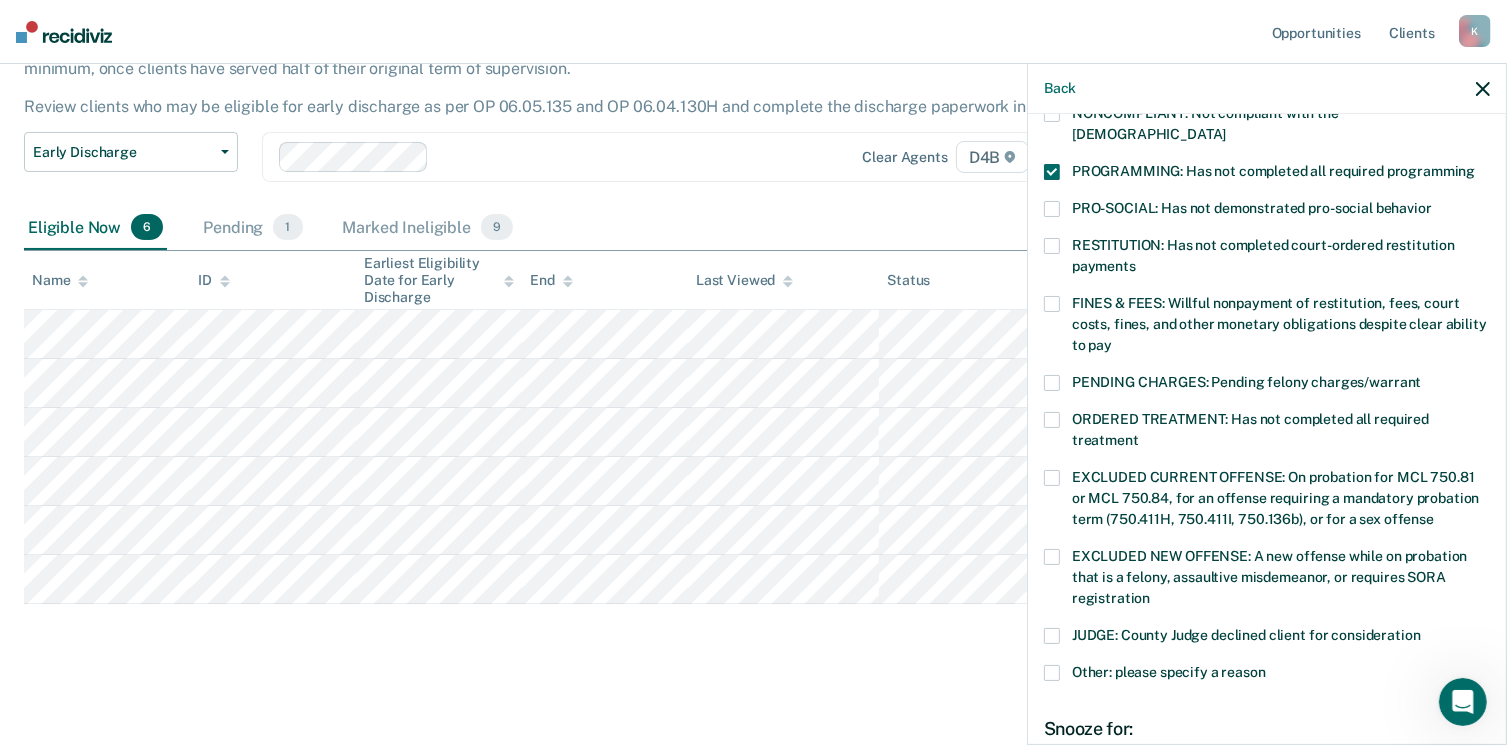 scroll, scrollTop: 630, scrollLeft: 0, axis: vertical 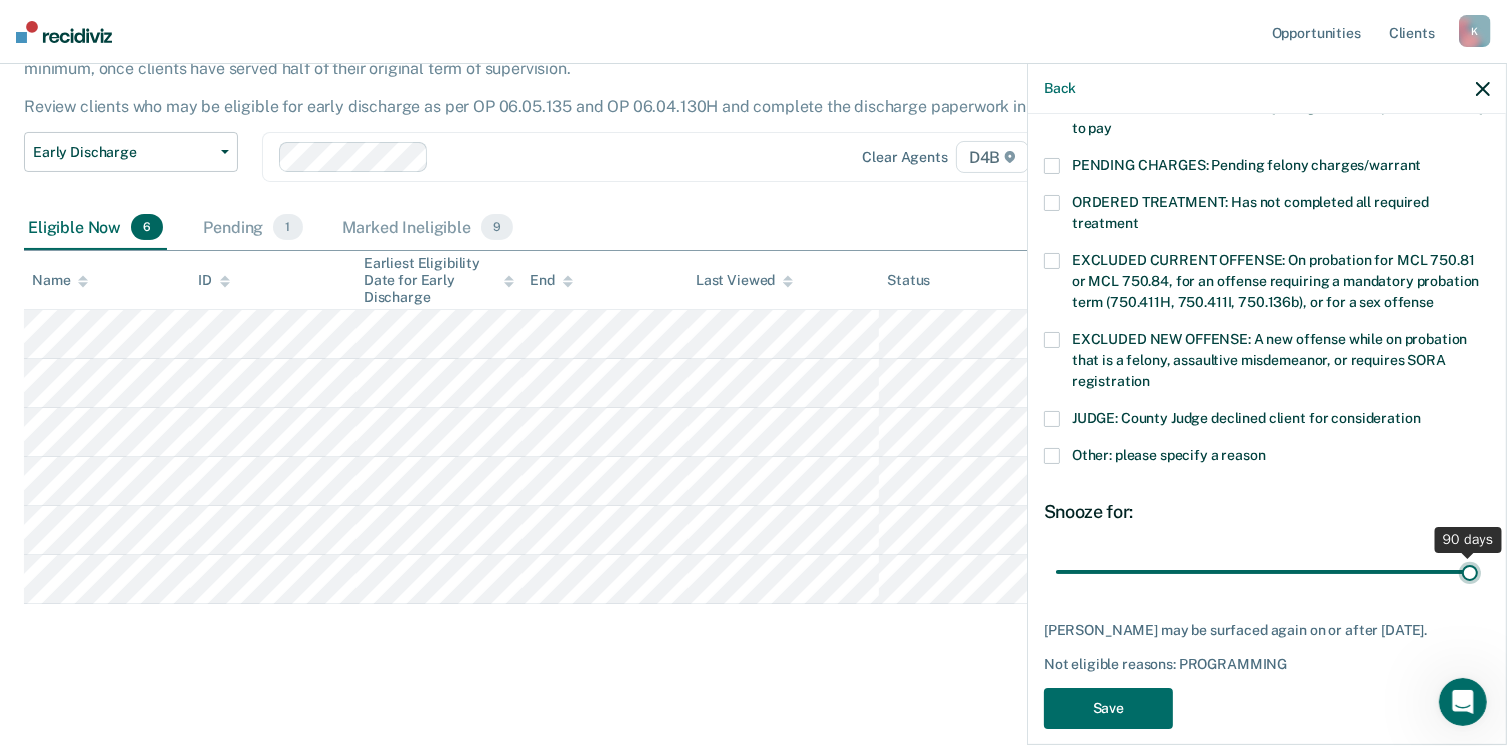 drag, startPoint x: 1192, startPoint y: 545, endPoint x: 1562, endPoint y: 581, distance: 371.74722 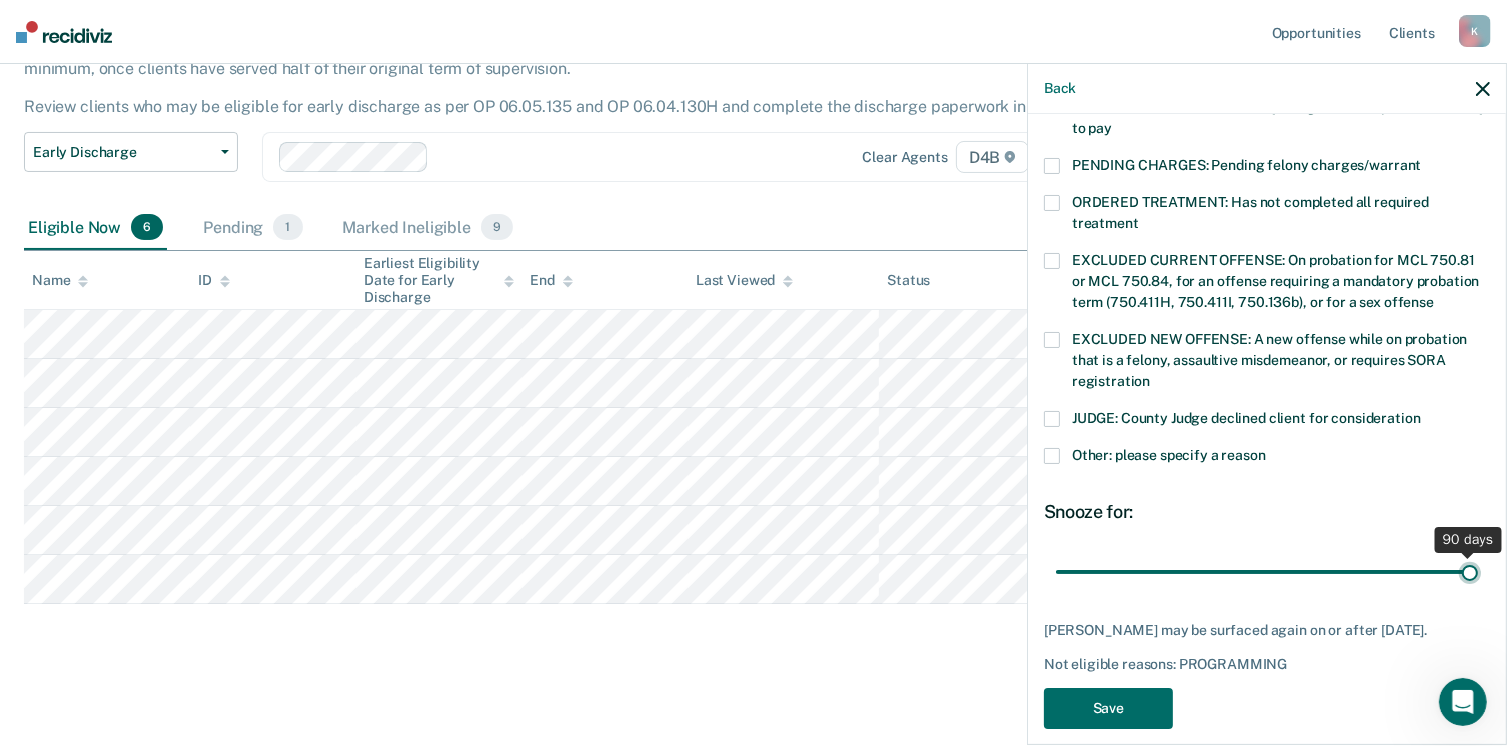 type on "90" 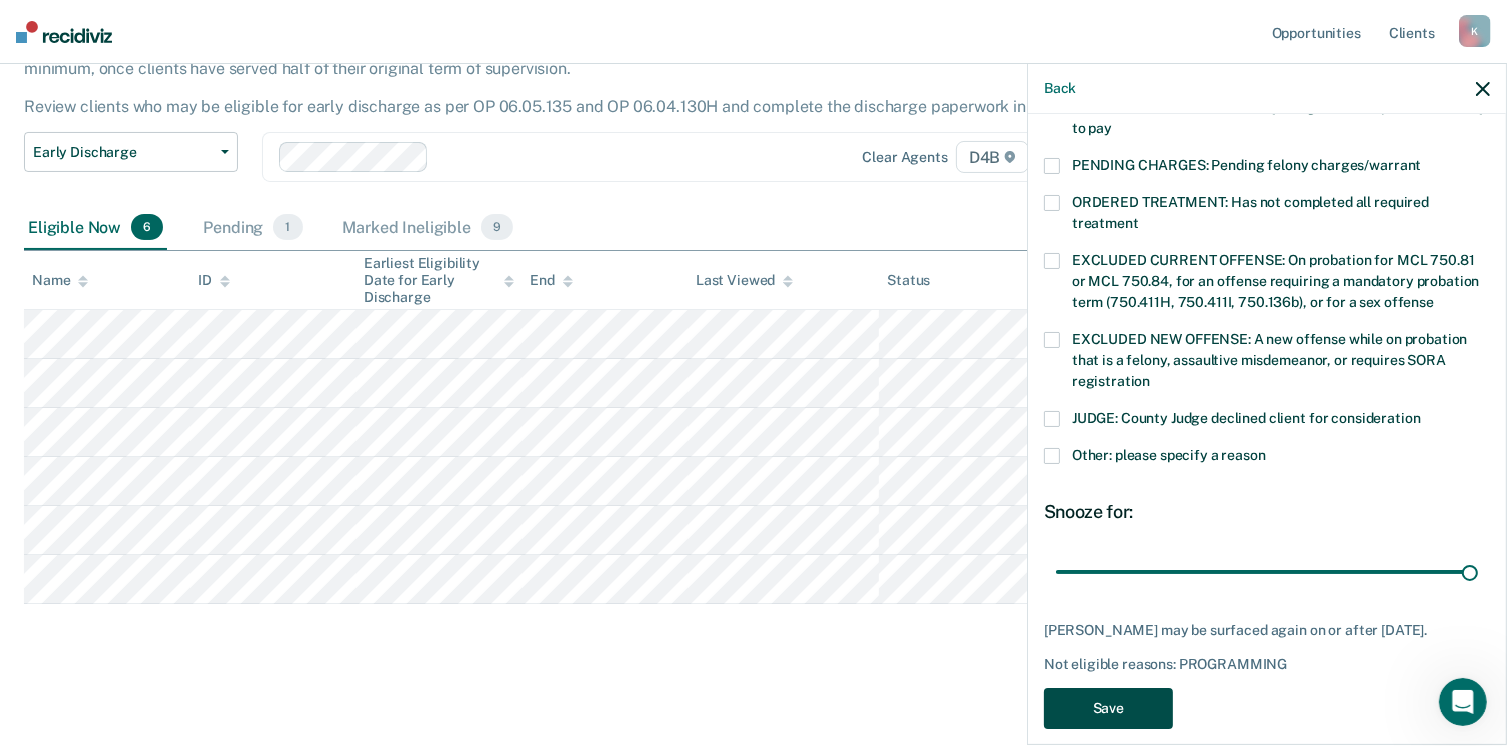 click on "Save" at bounding box center [1108, 708] 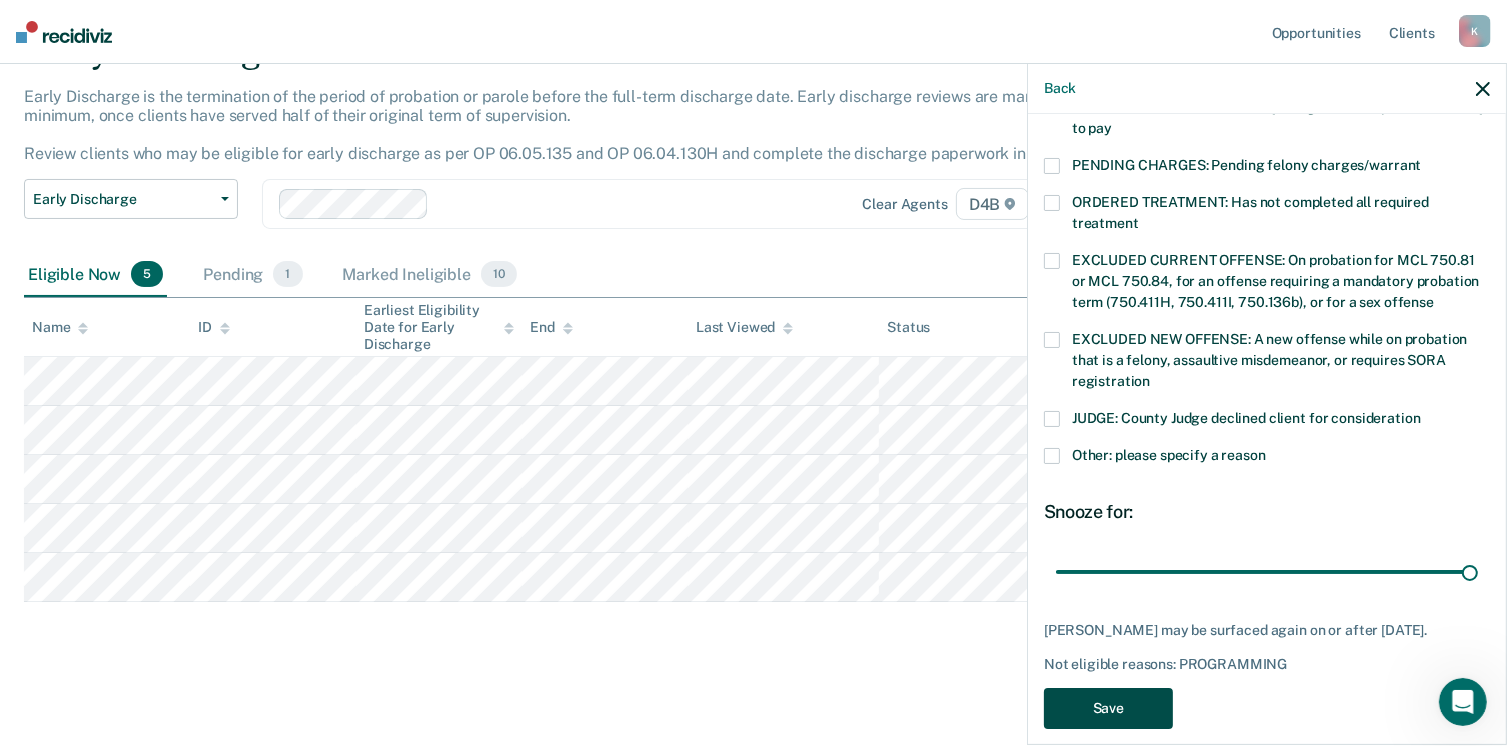 scroll, scrollTop: 105, scrollLeft: 0, axis: vertical 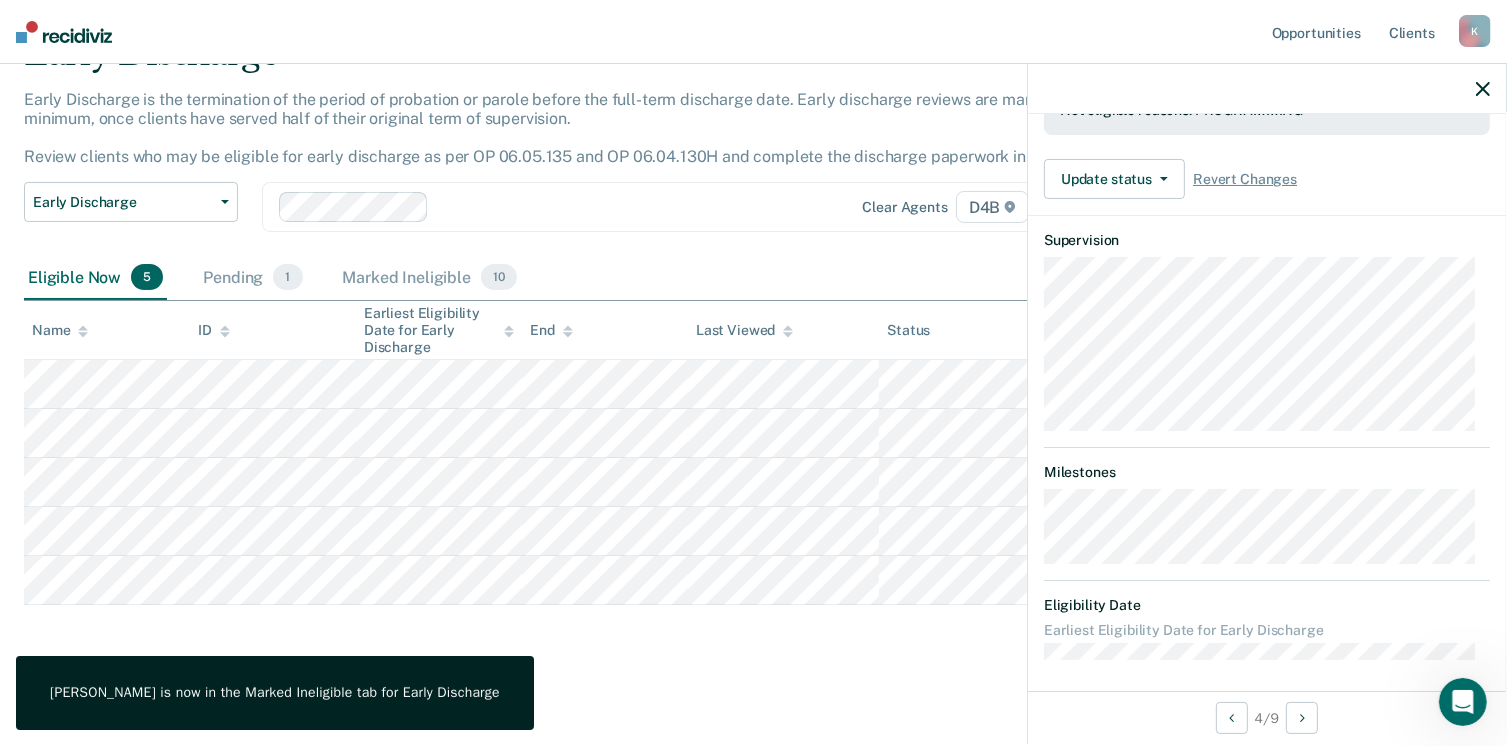 click on "Early Discharge   Early Discharge is the termination of the period of probation or parole before the full-term discharge date. Early discharge reviews are mandated, at minimum, once clients have served half of their original term of supervision. Review clients who may be eligible for early discharge as per OP 06.05.135 and OP 06.04.130H and complete the discharge paperwork in COMS. Early Discharge Classification Review Early Discharge Minimum Telephone Reporting Overdue for Discharge Supervision Level Mismatch Clear   agents D4B   Eligible Now 5 Pending 1 Marked Ineligible 10
To pick up a draggable item, press the space bar.
While dragging, use the arrow keys to move the item.
Press space again to drop the item in its new position, or press escape to cancel.
Name ID Earliest Eligibility Date for Early Discharge End Last Viewed Status Assigned to" at bounding box center (753, 372) 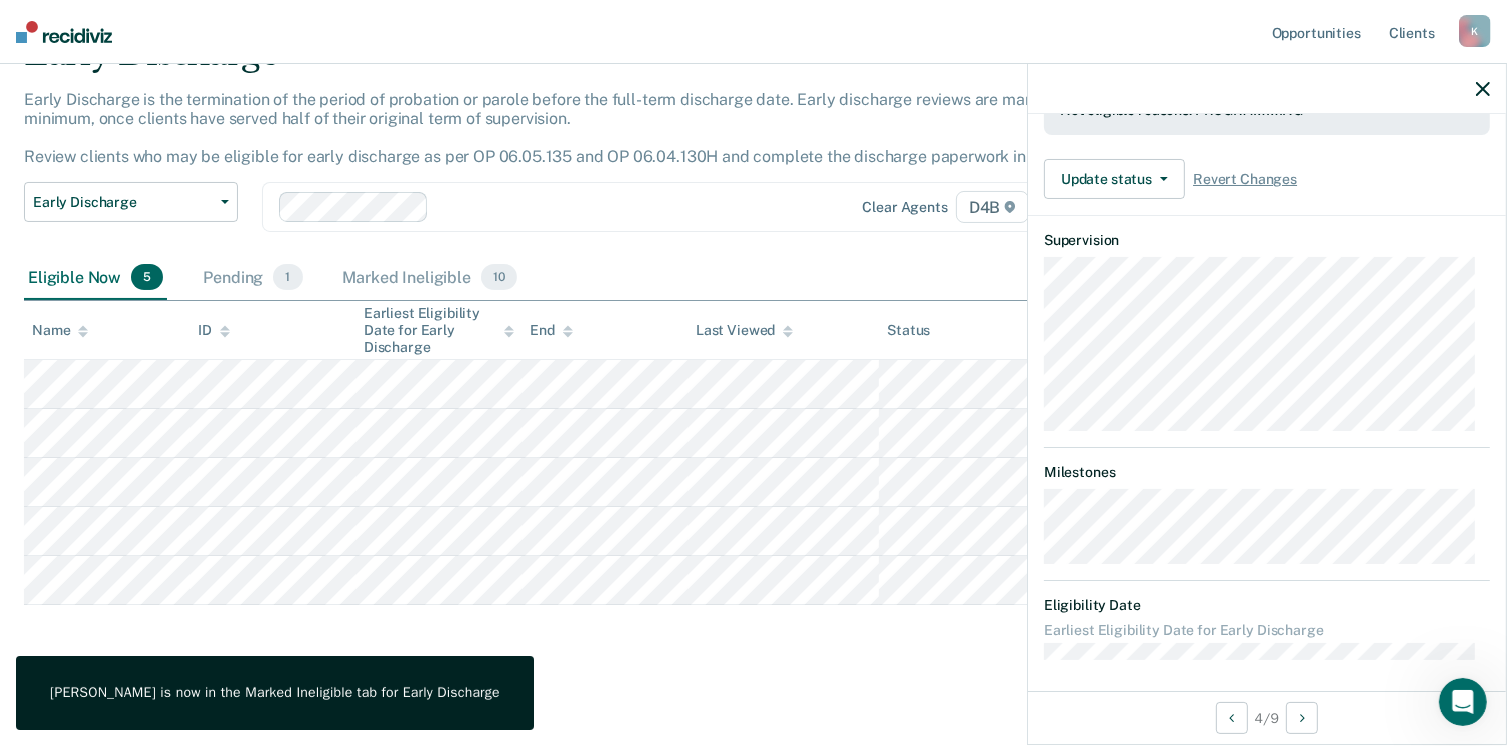 click at bounding box center [1483, 88] 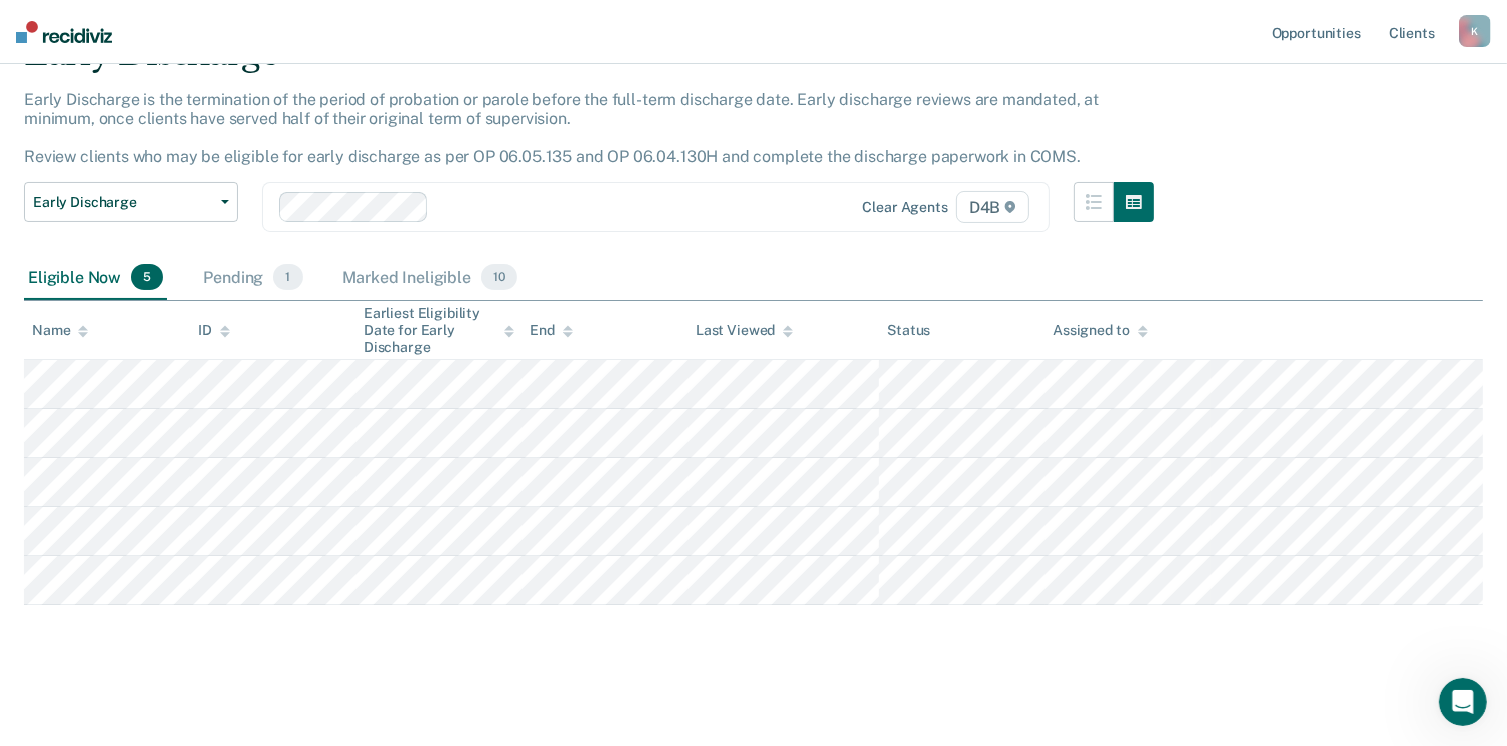 scroll, scrollTop: 0, scrollLeft: 0, axis: both 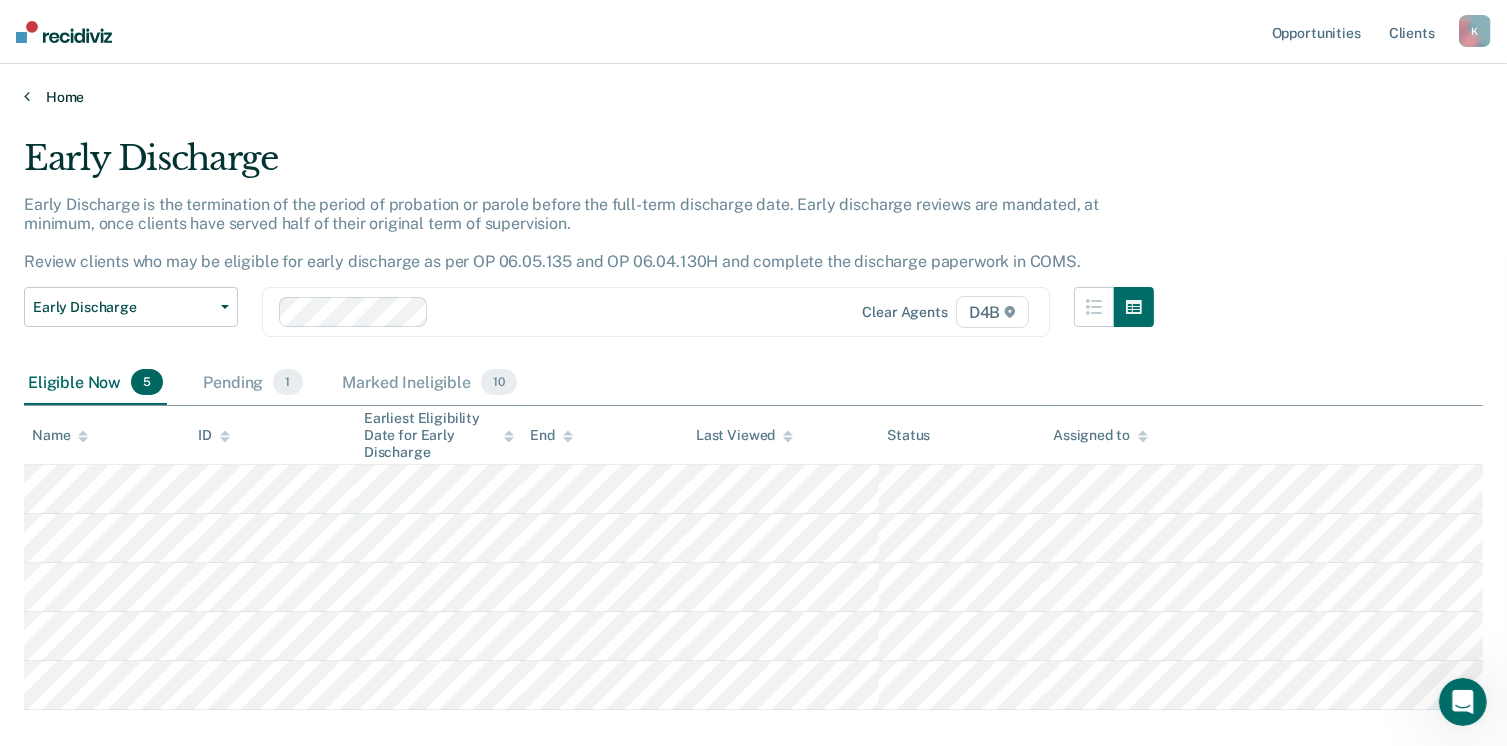 click at bounding box center (27, 96) 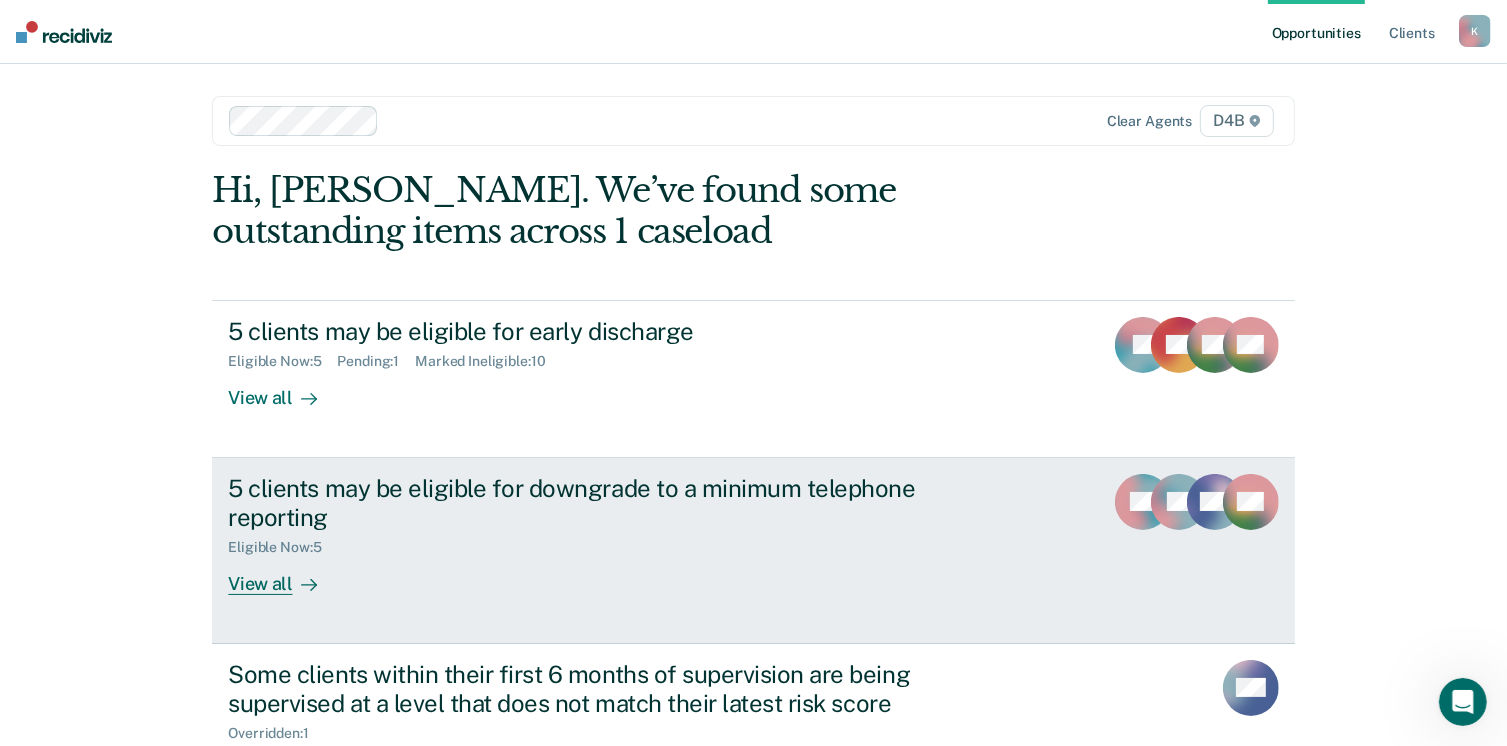 scroll, scrollTop: 162, scrollLeft: 0, axis: vertical 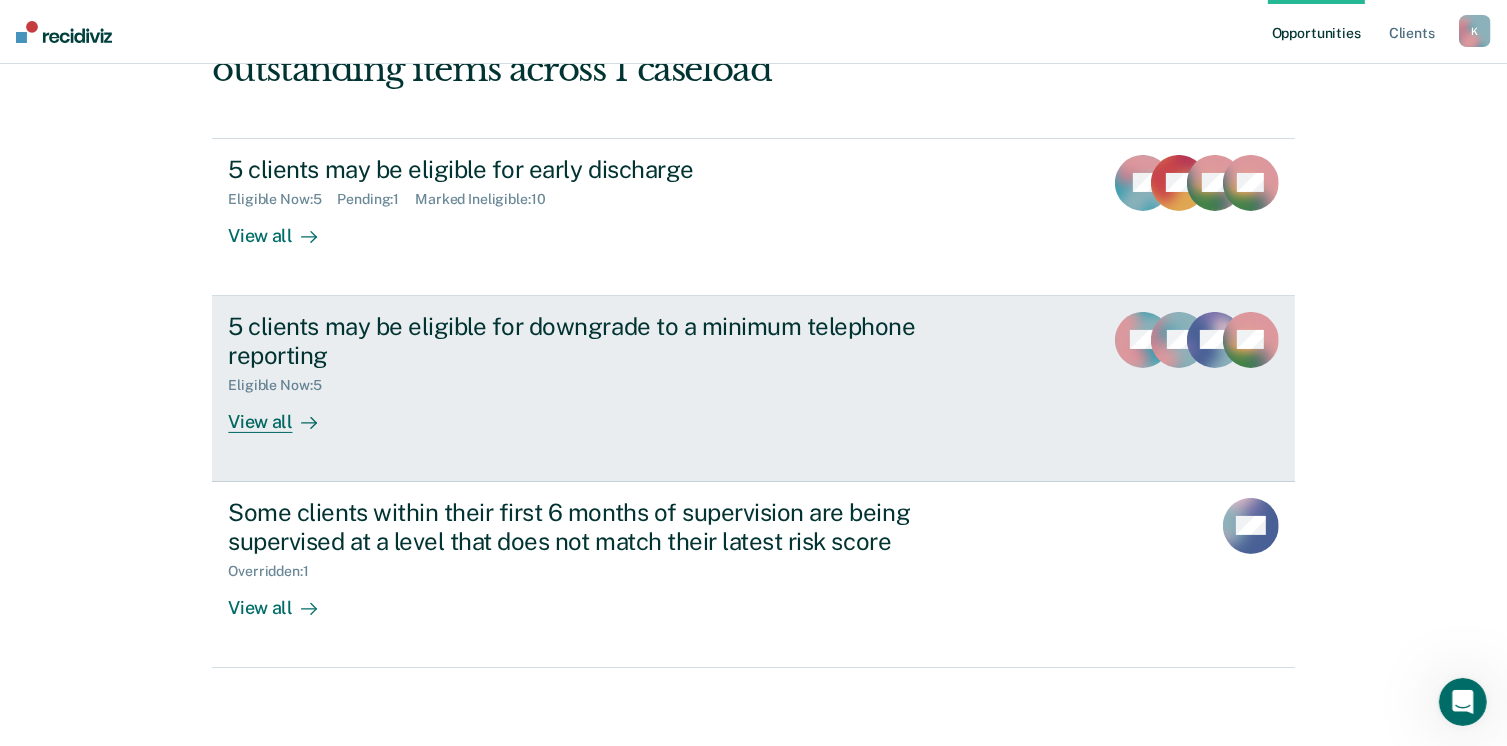 click on "5 clients may be eligible for downgrade to a minimum telephone reporting" at bounding box center (579, 341) 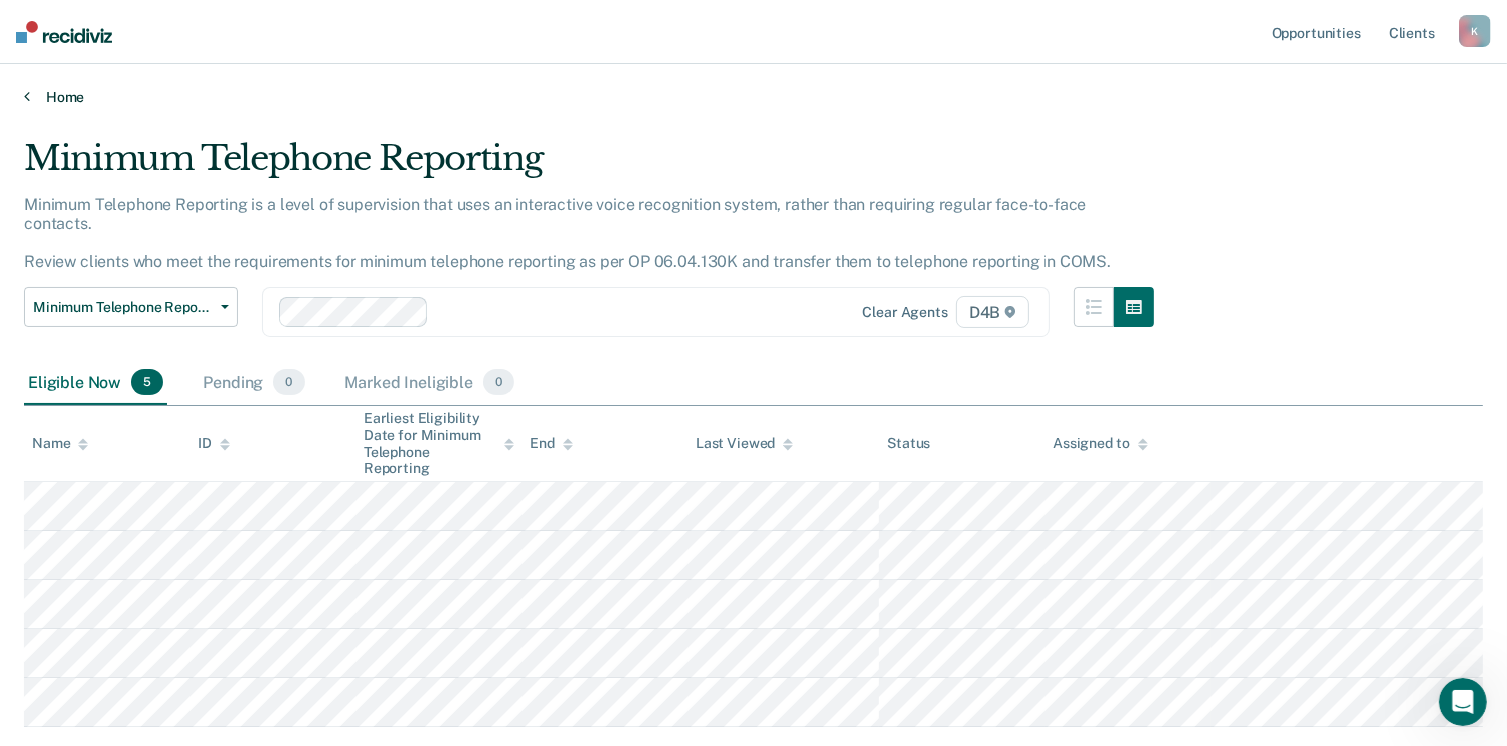 click on "Home" at bounding box center (753, 97) 